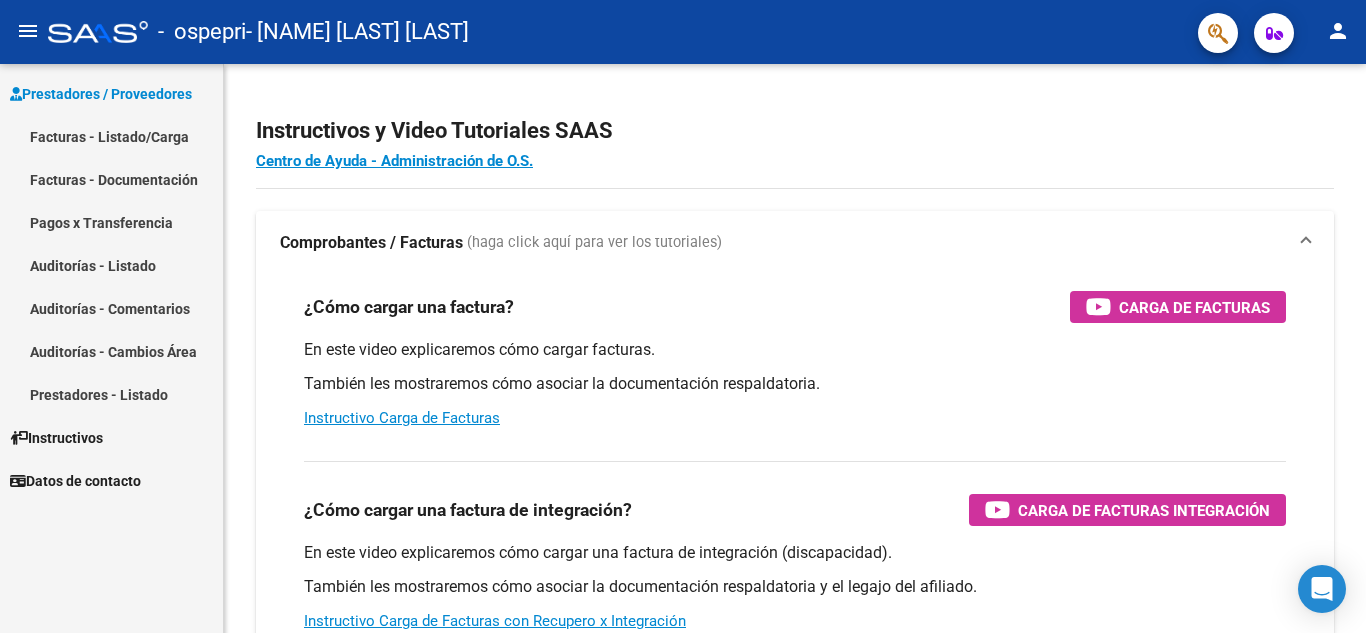 scroll, scrollTop: 0, scrollLeft: 0, axis: both 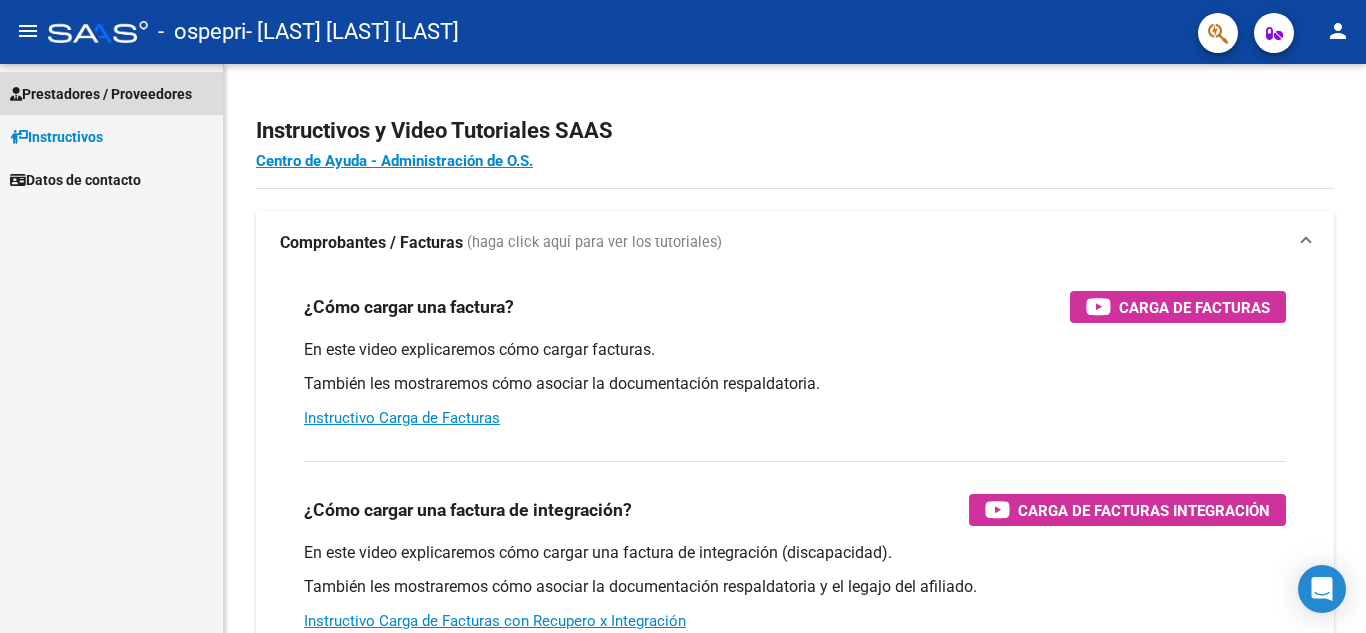 click on "Prestadores / Proveedores" at bounding box center [101, 94] 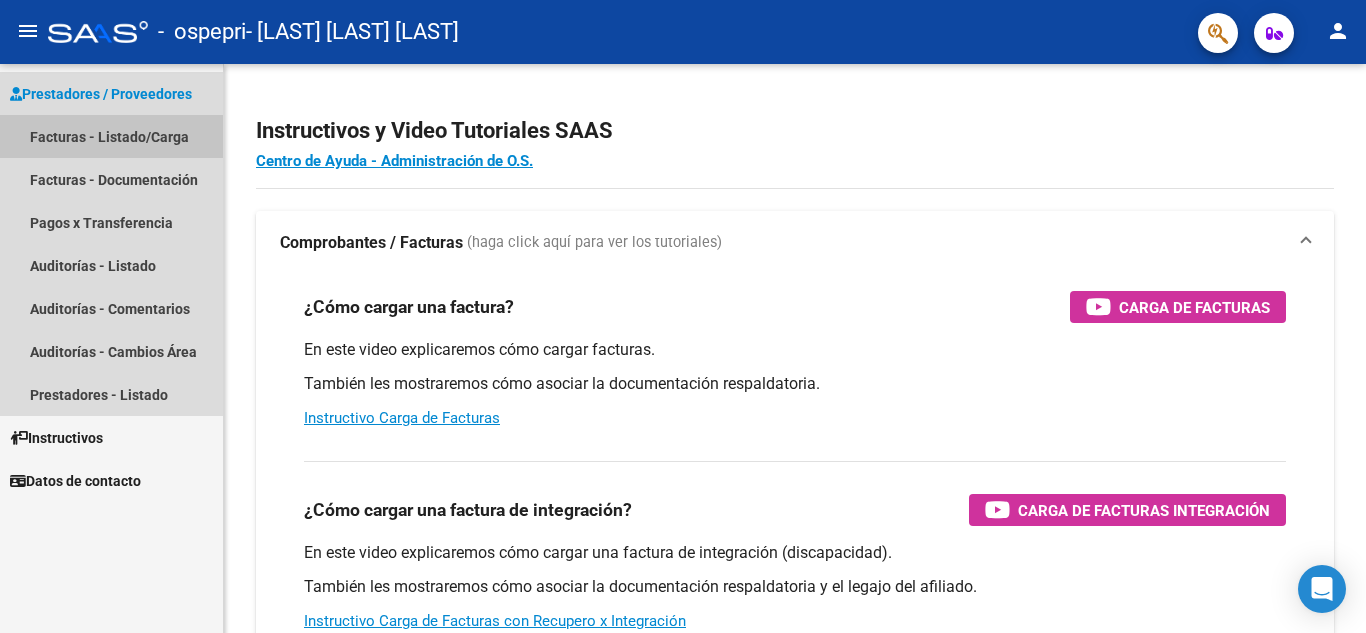 click on "Facturas - Listado/Carga" at bounding box center [111, 136] 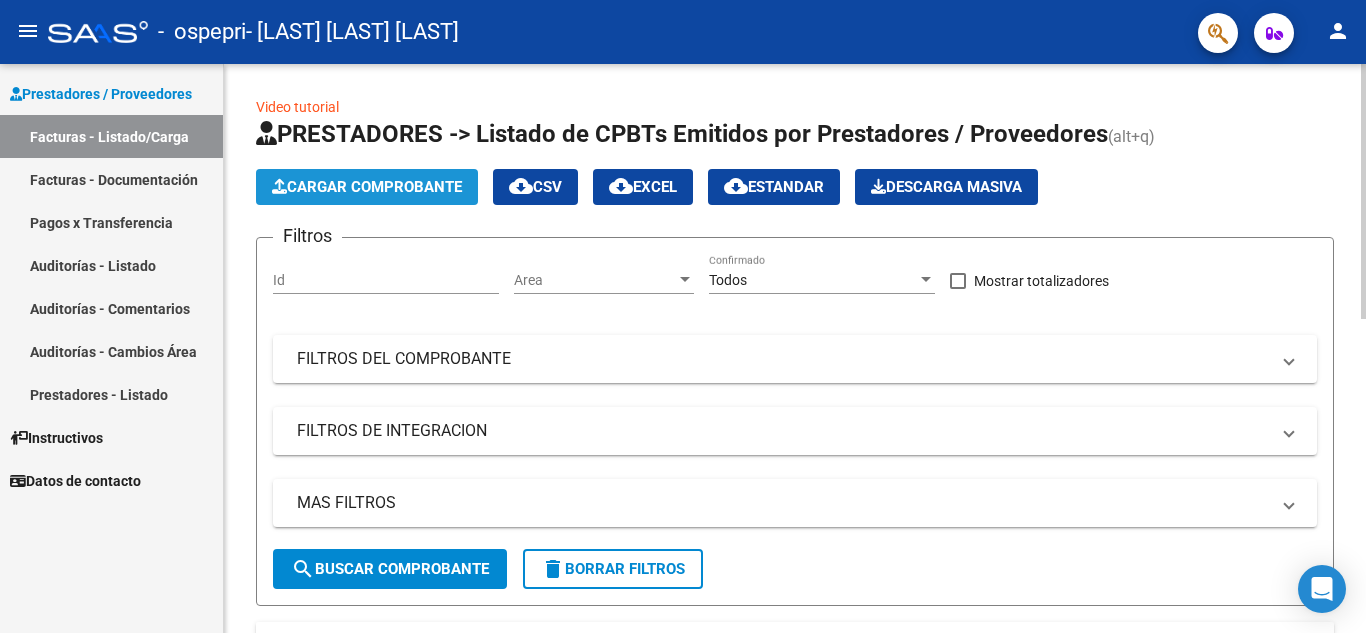 click on "Cargar Comprobante" 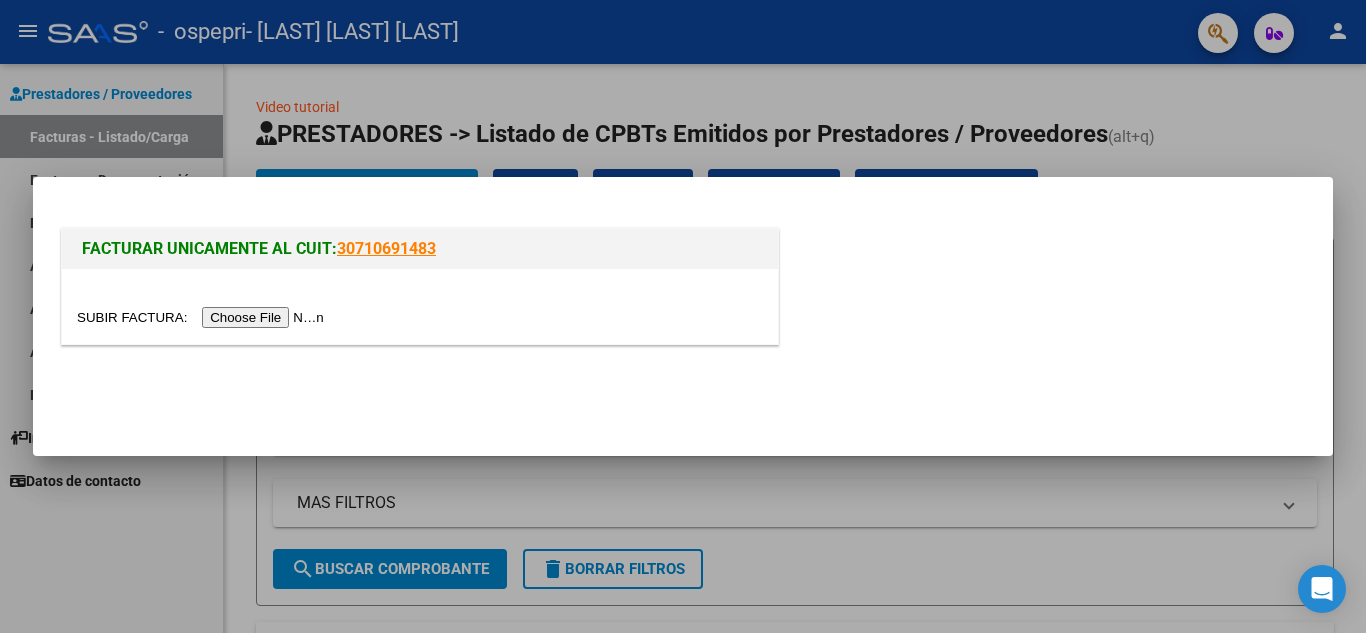 click at bounding box center (203, 317) 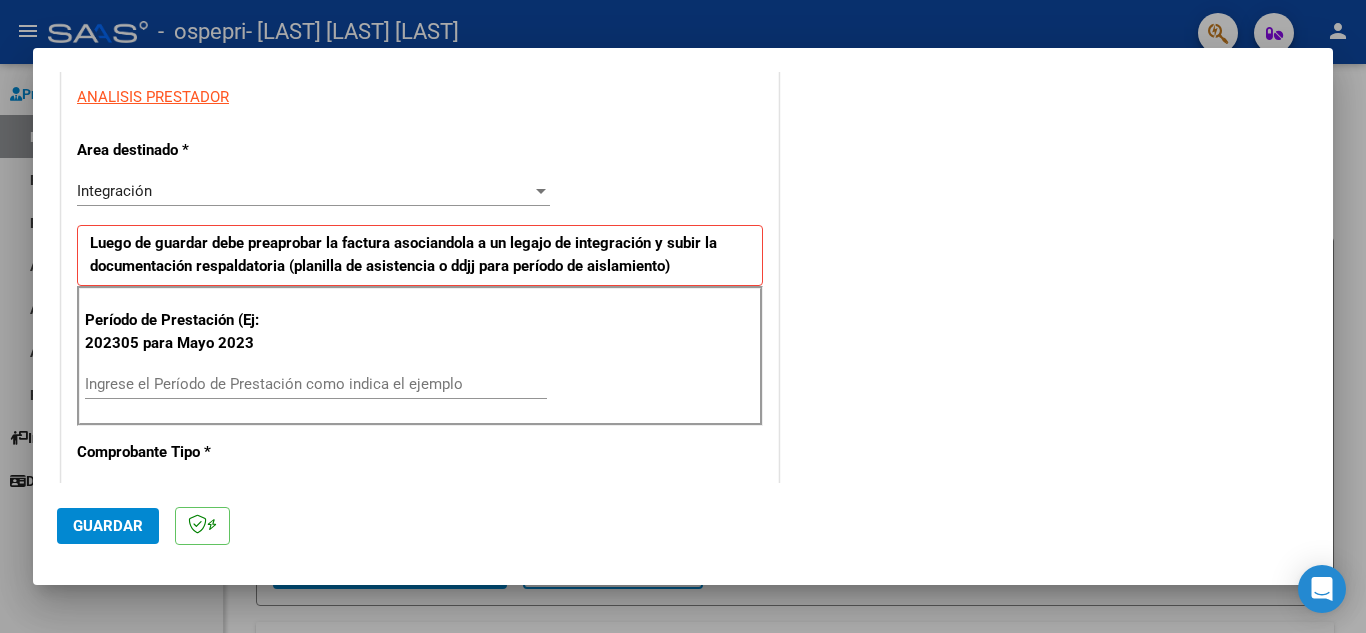 scroll, scrollTop: 390, scrollLeft: 0, axis: vertical 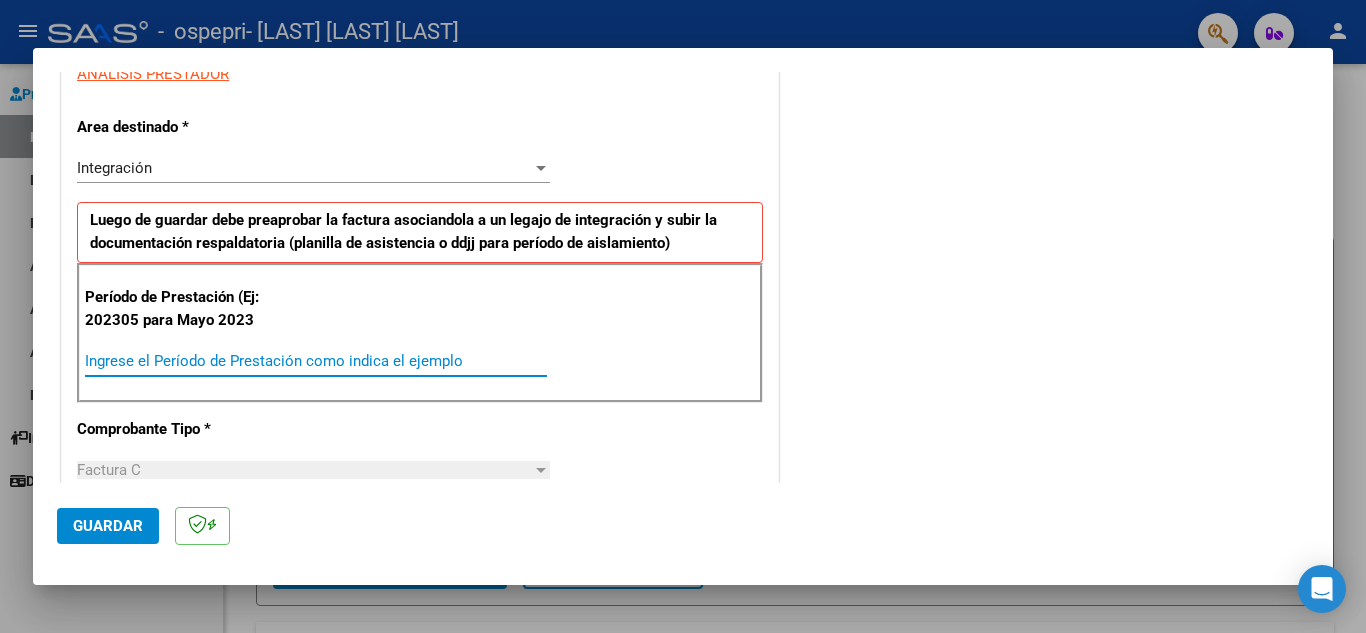 click on "Ingrese el Período de Prestación como indica el ejemplo" at bounding box center [316, 361] 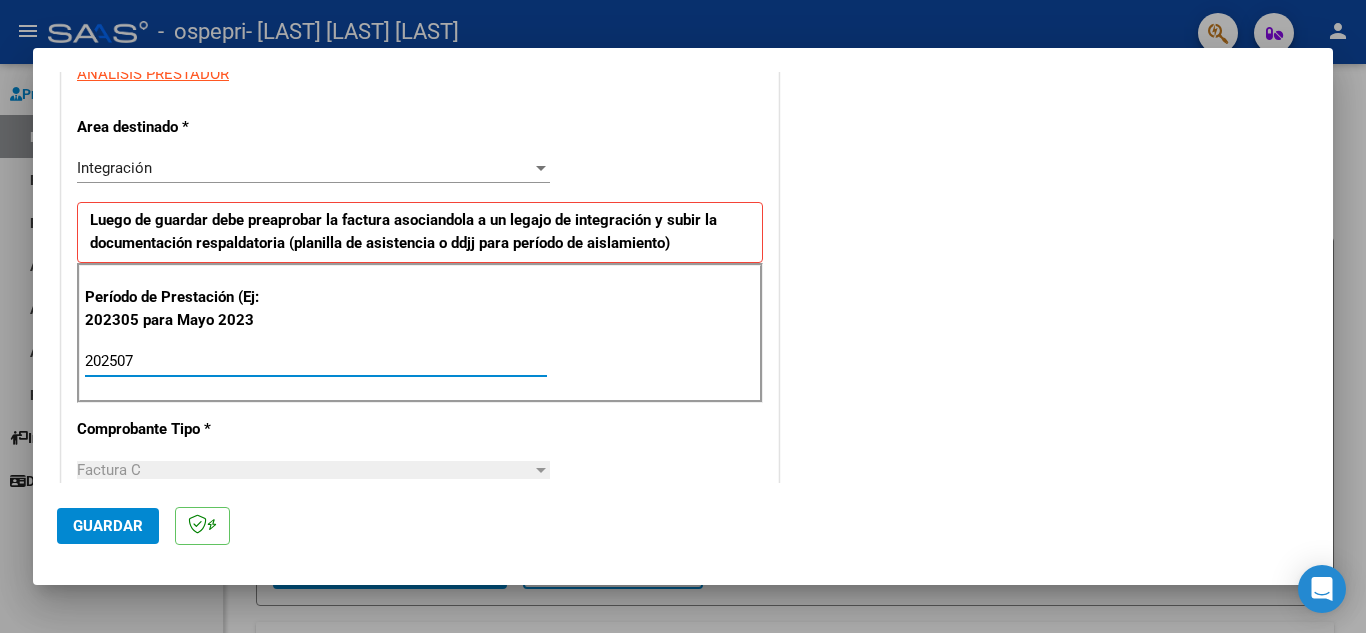 type on "202507" 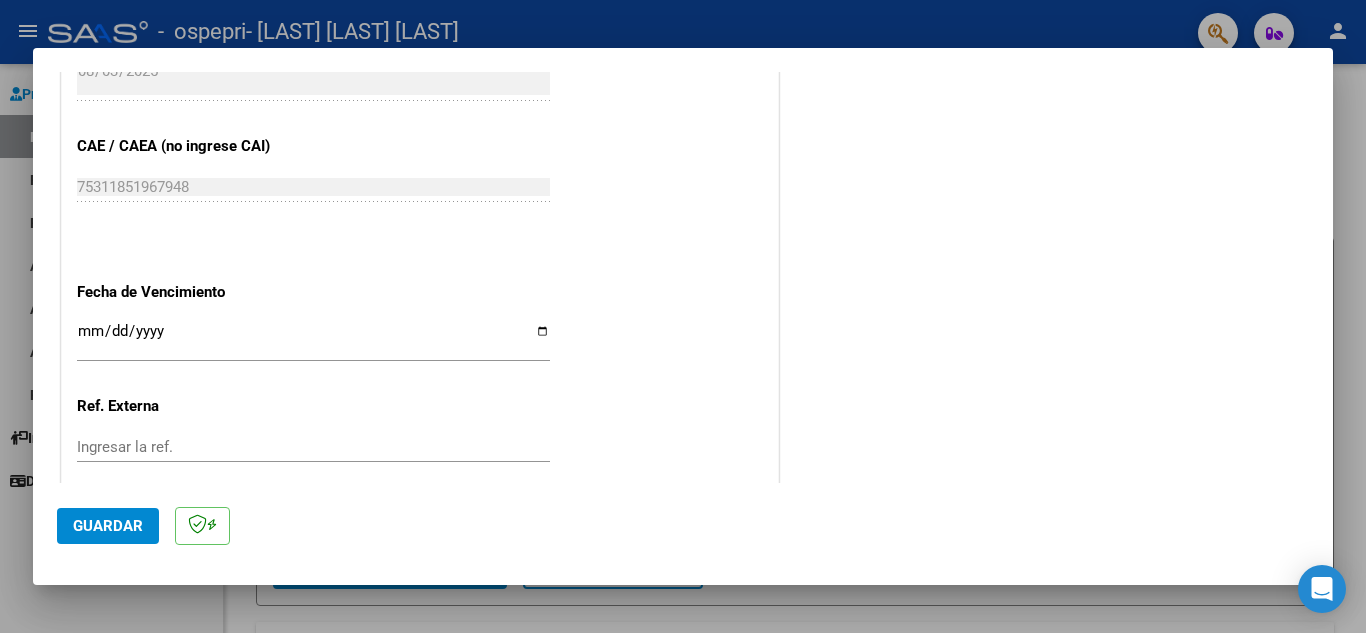 scroll, scrollTop: 1206, scrollLeft: 0, axis: vertical 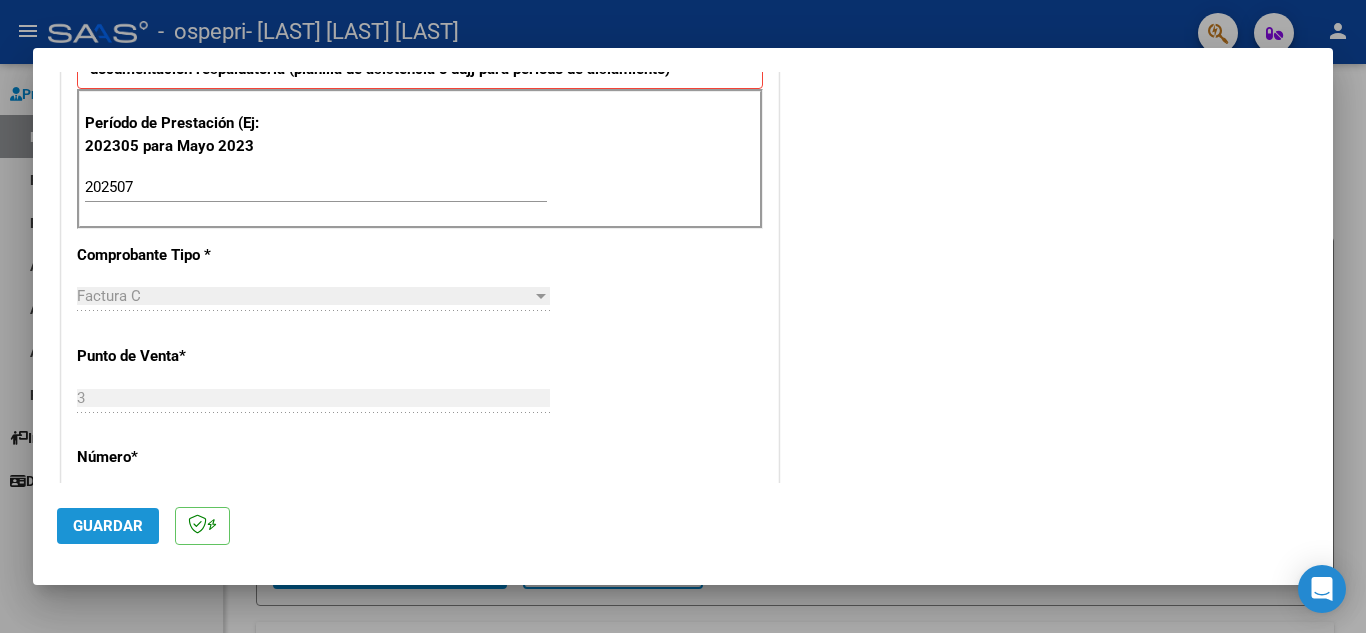 click on "Guardar" 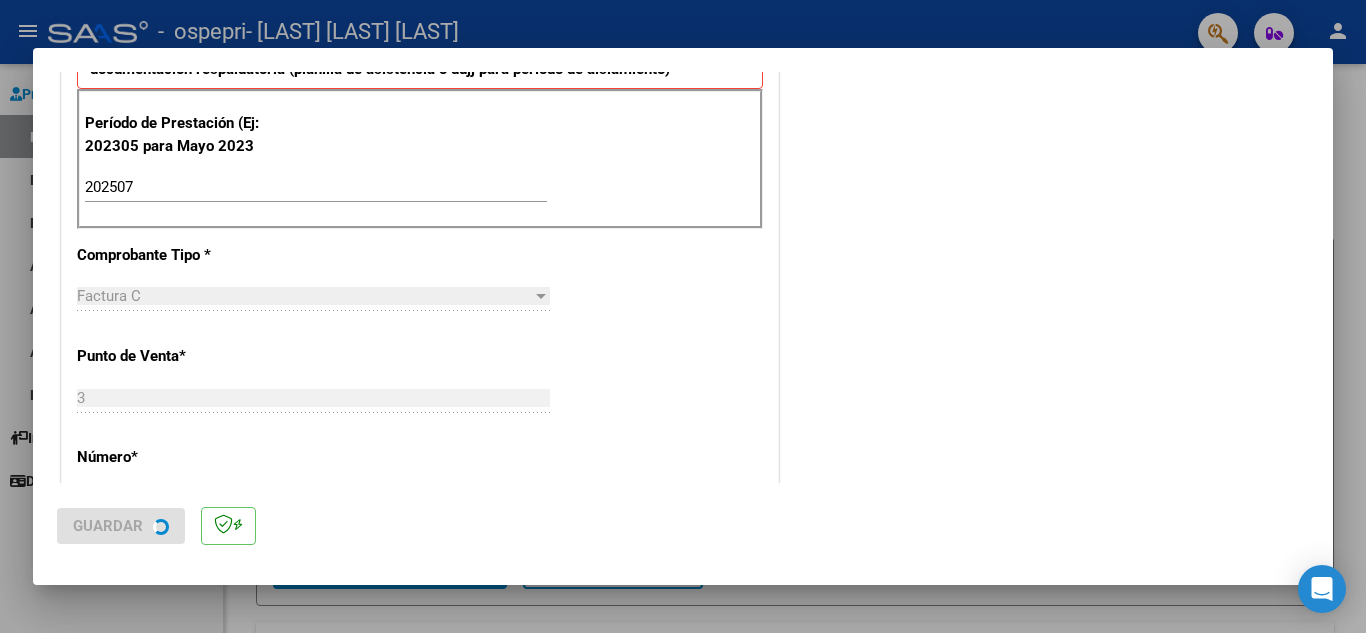 scroll, scrollTop: 0, scrollLeft: 0, axis: both 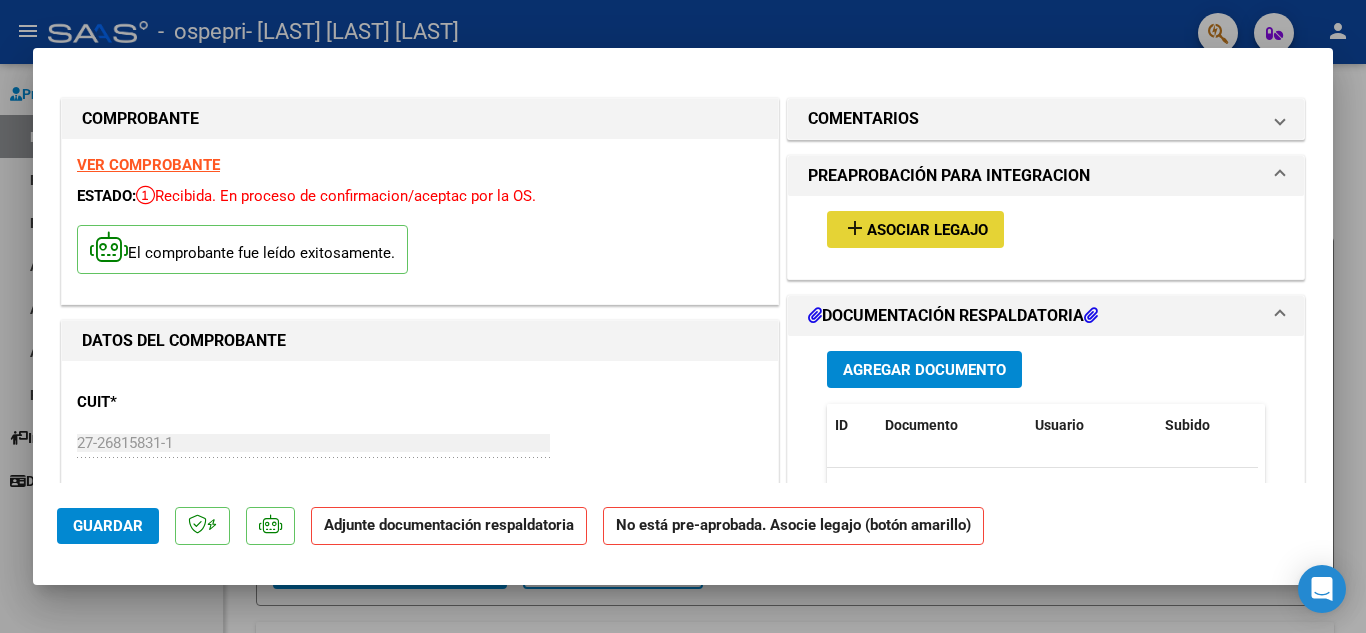 click on "Asociar Legajo" at bounding box center (927, 230) 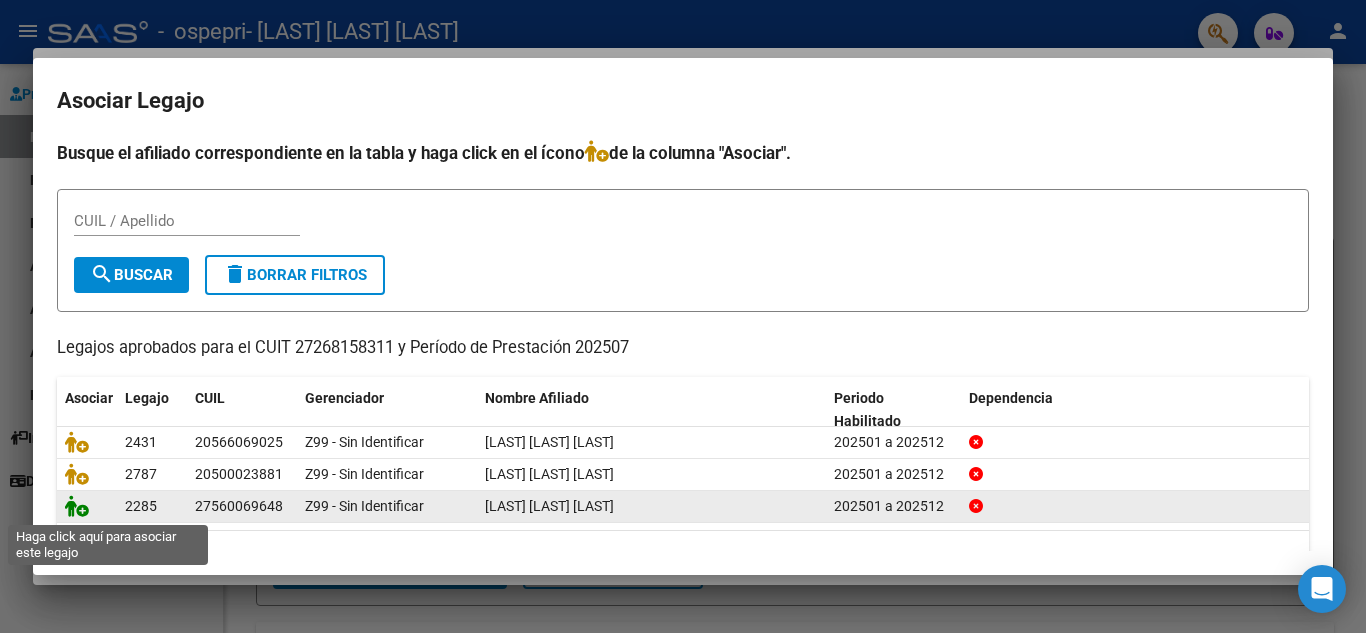 click 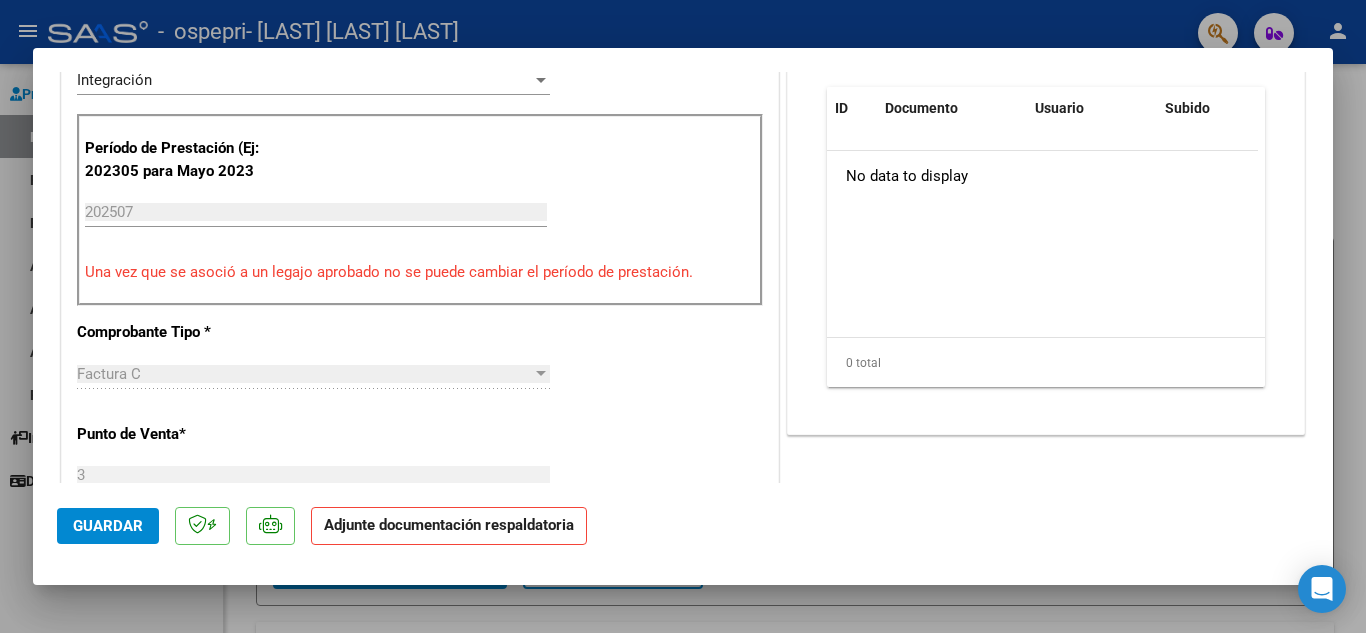 scroll, scrollTop: 725, scrollLeft: 0, axis: vertical 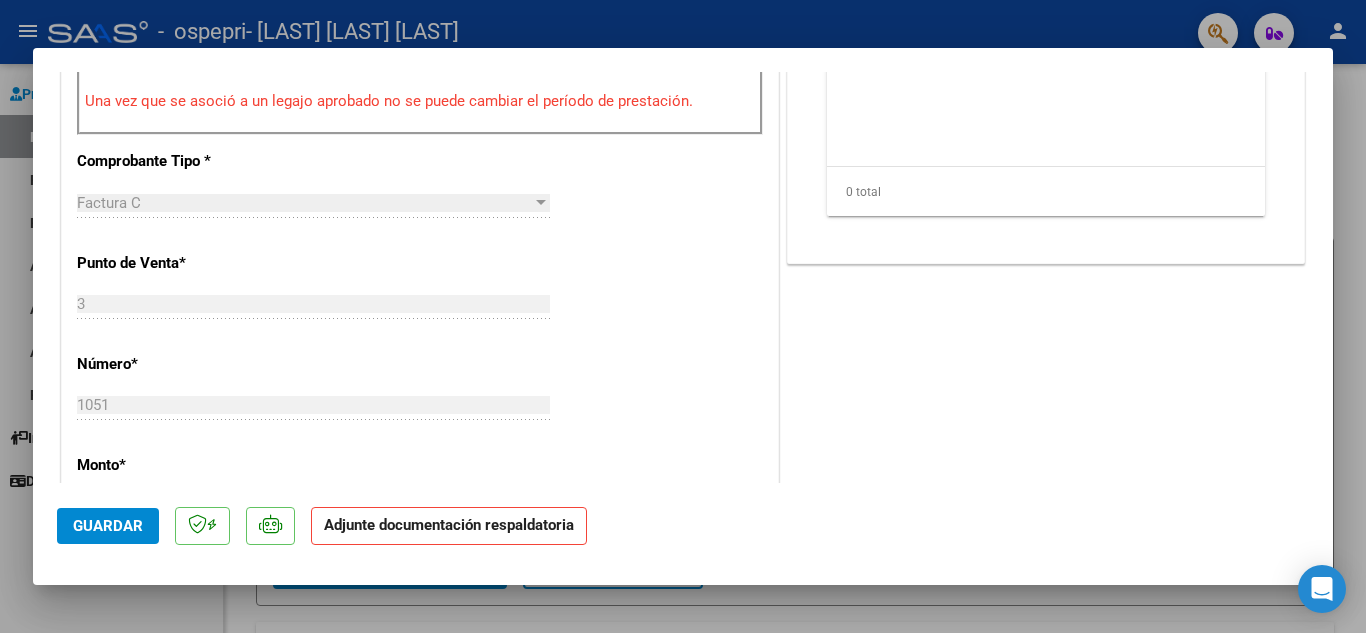 click on "Adjunte documentación respaldatoria" 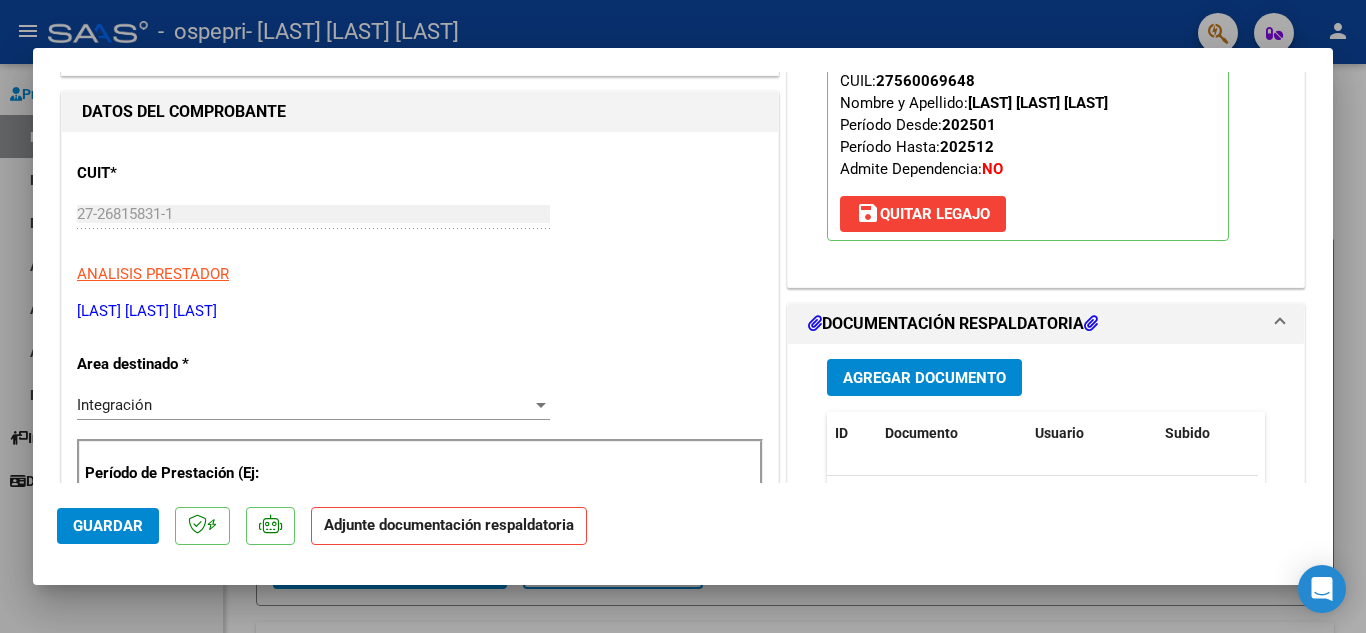 scroll, scrollTop: 239, scrollLeft: 0, axis: vertical 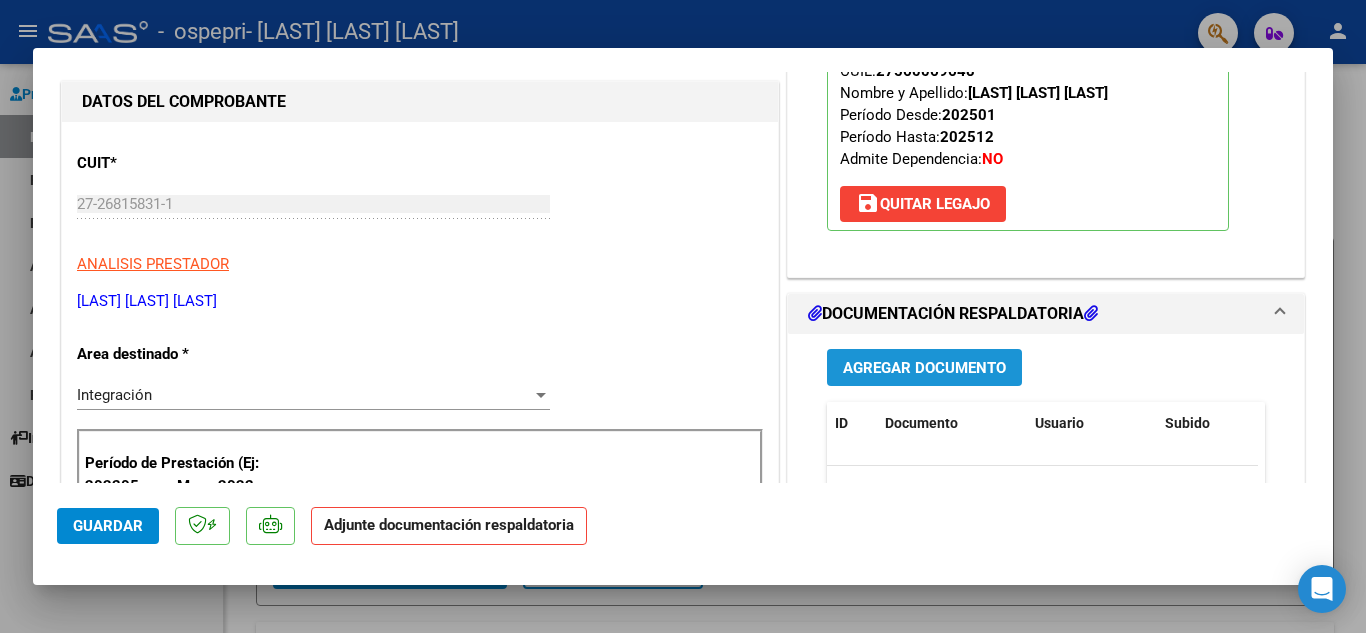 click on "Agregar Documento" at bounding box center (924, 368) 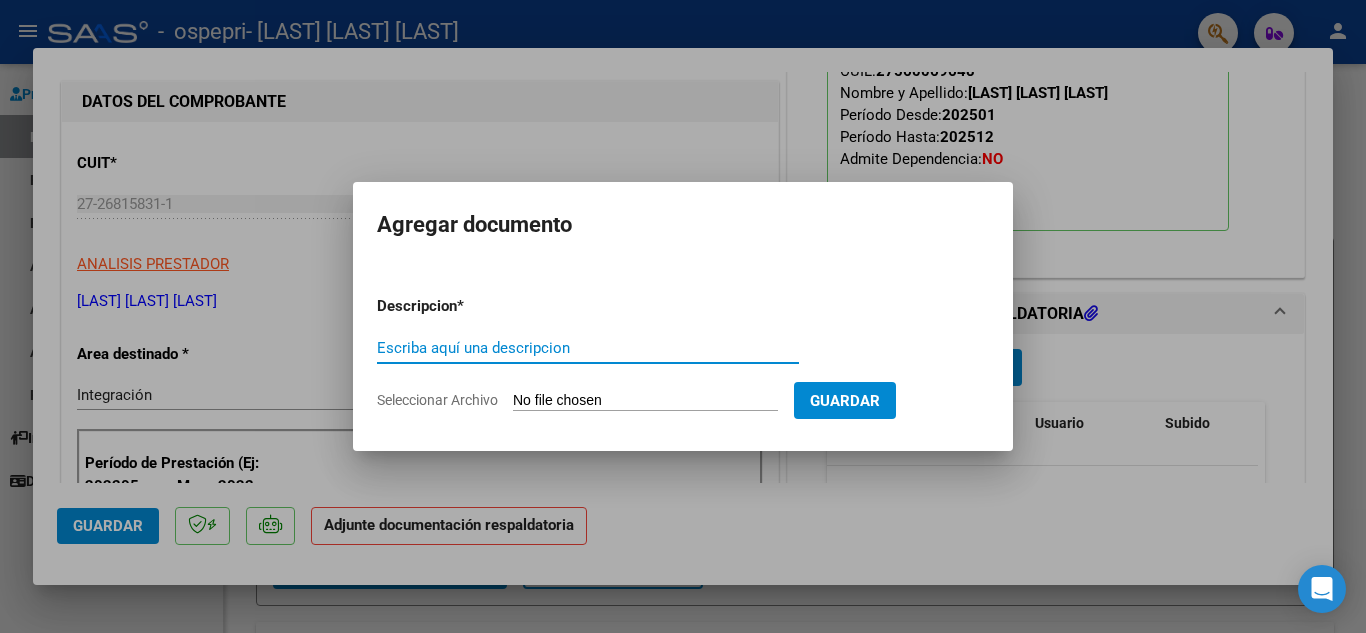 click on "Escriba aquí una descripcion" at bounding box center [588, 348] 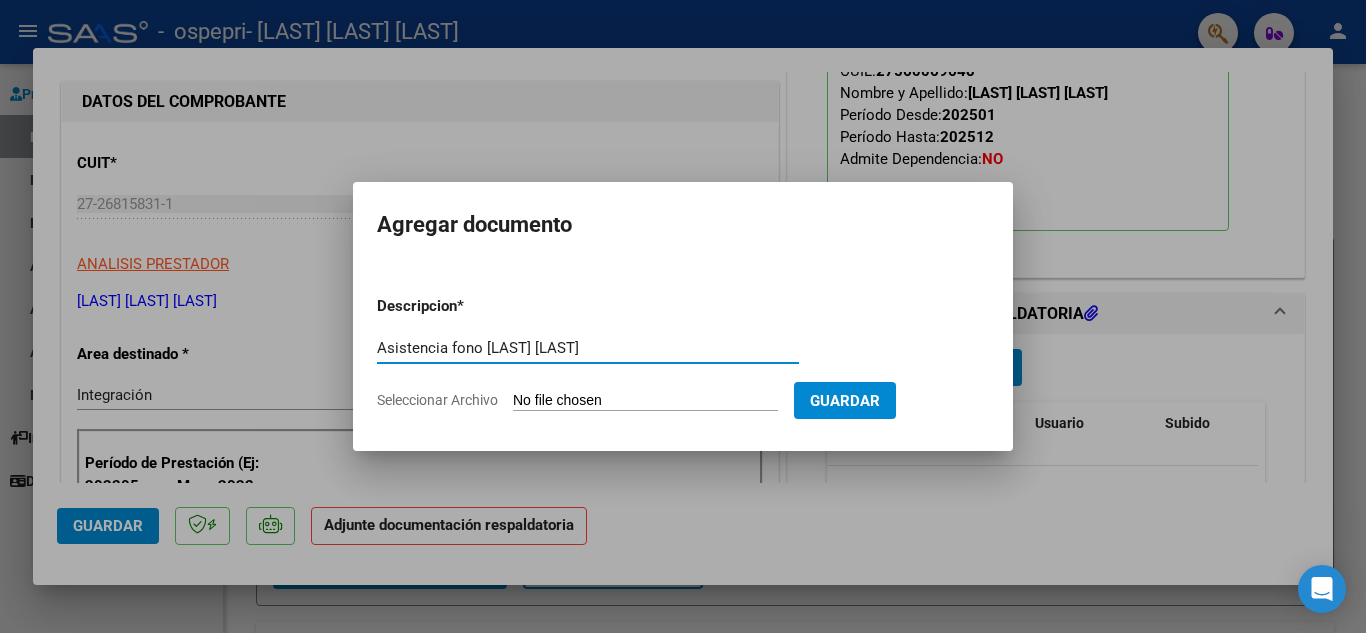 type on "Asistencia fono [LAST] [LAST]" 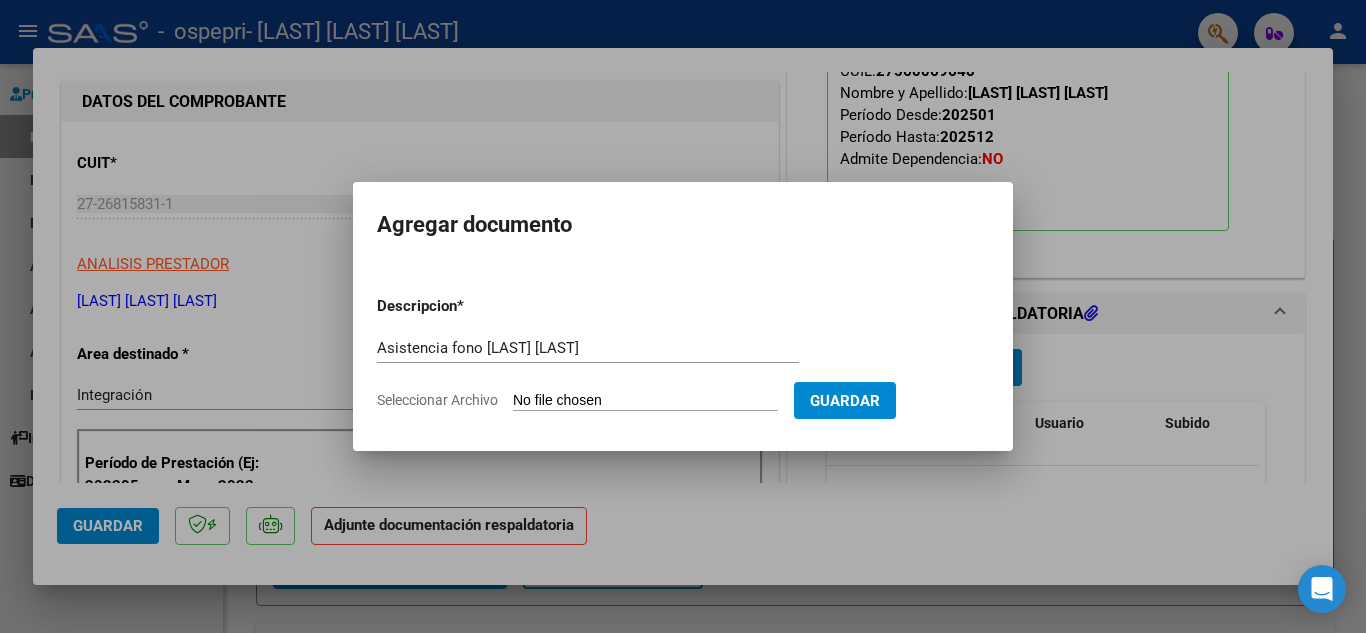 click on "Seleccionar Archivo" at bounding box center (645, 401) 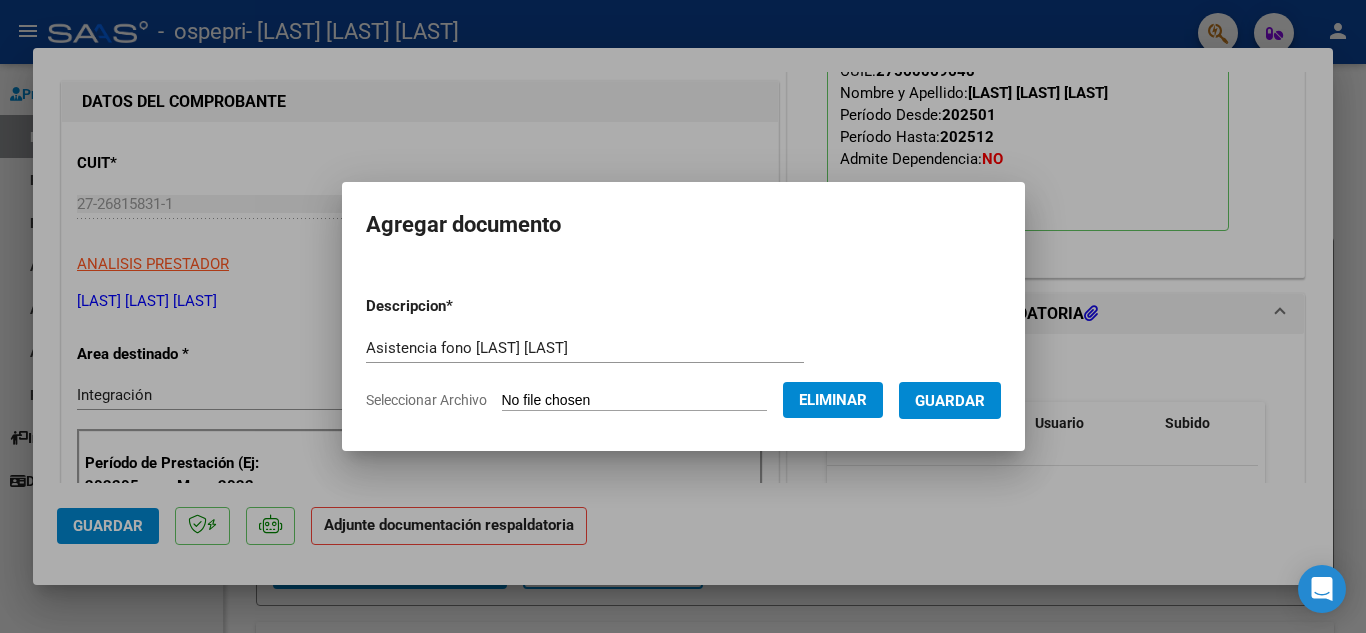 click on "Guardar" at bounding box center (950, 401) 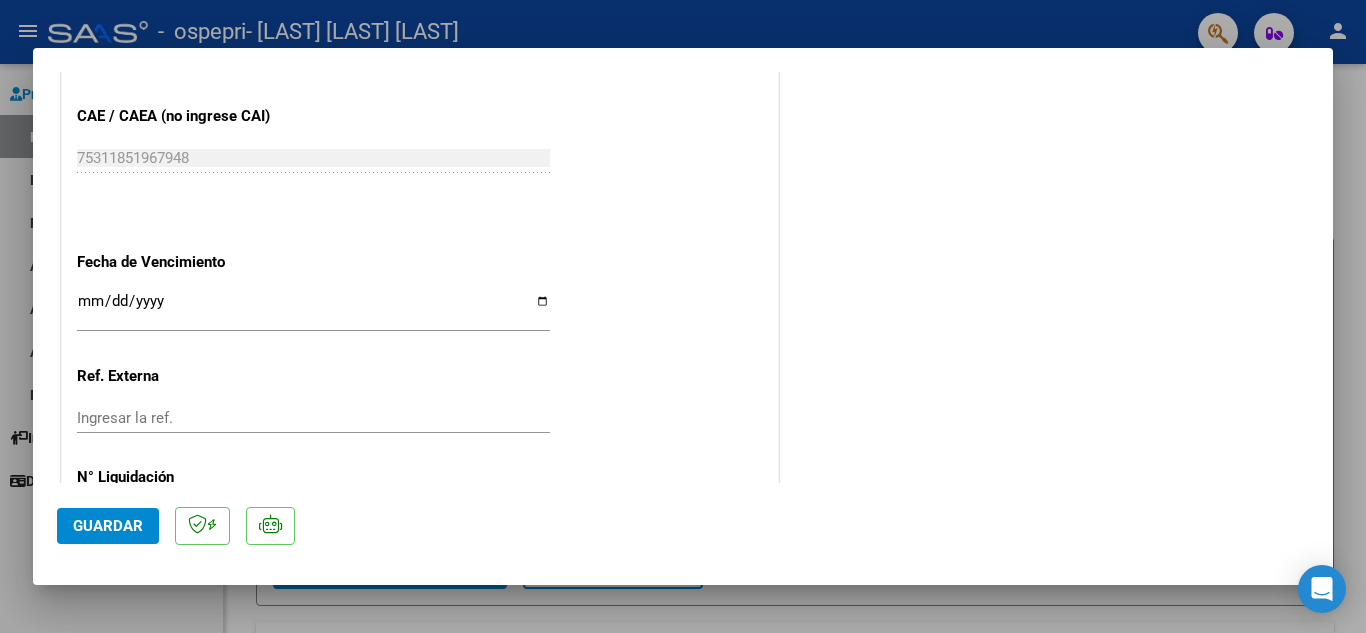 scroll, scrollTop: 1379, scrollLeft: 0, axis: vertical 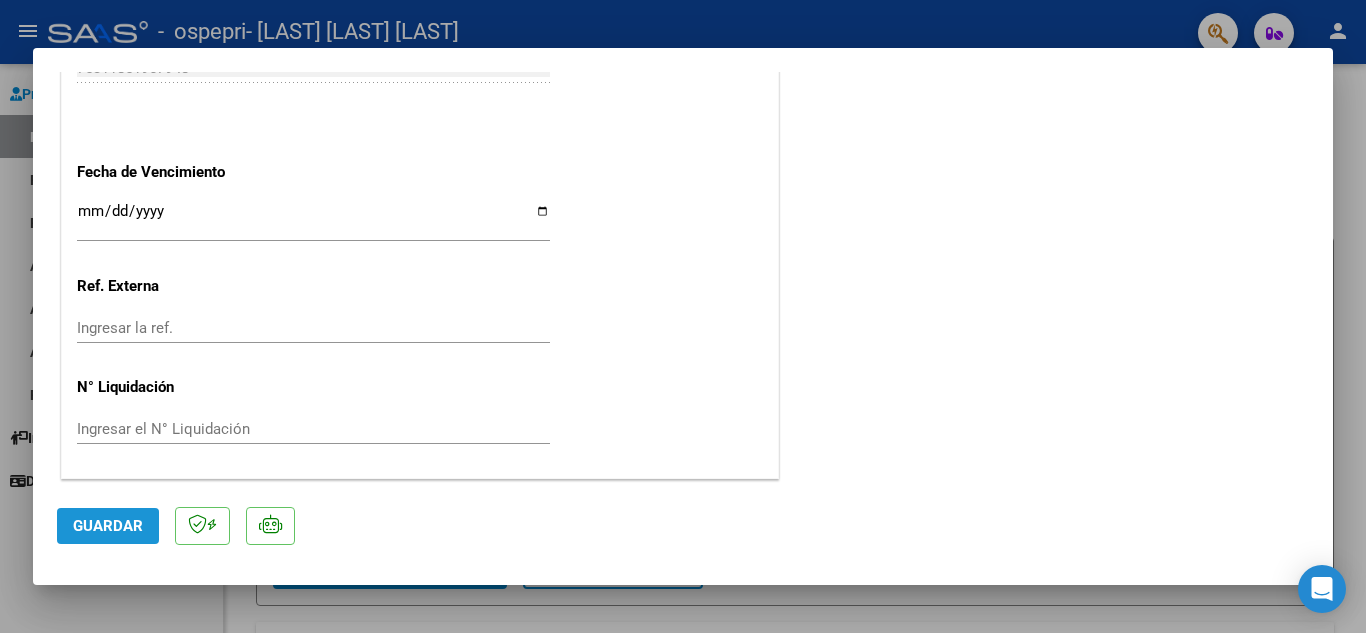 click on "Guardar" 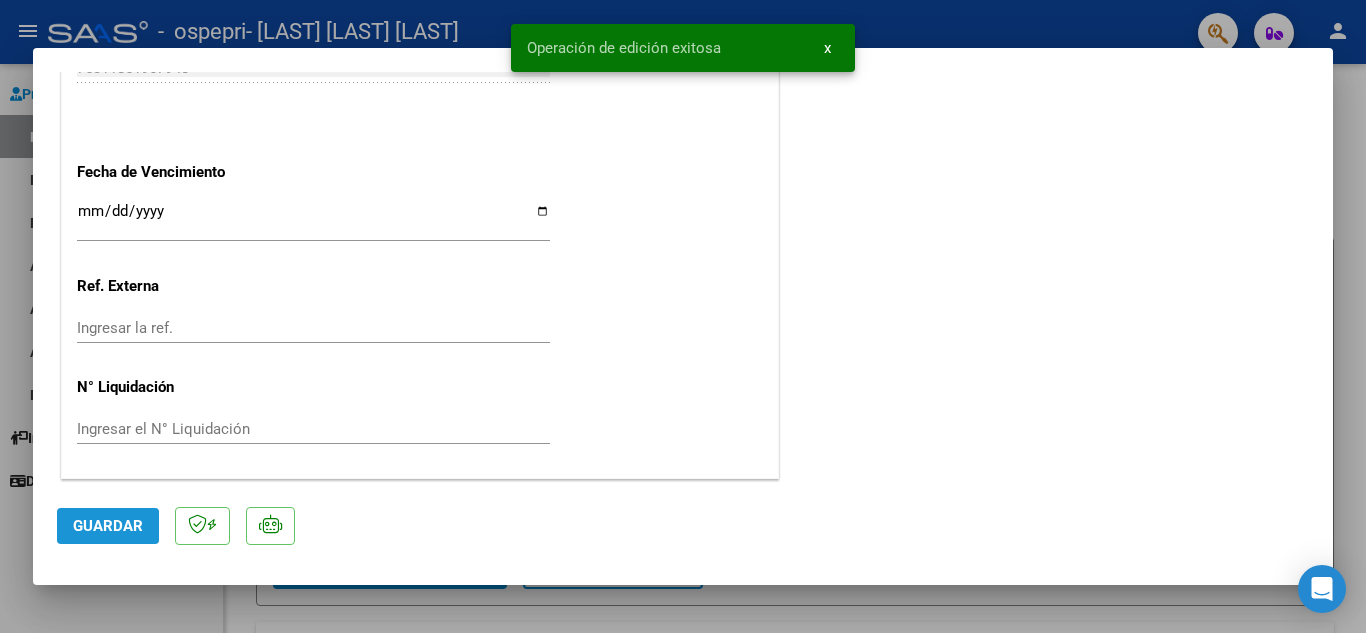 click on "Guardar" 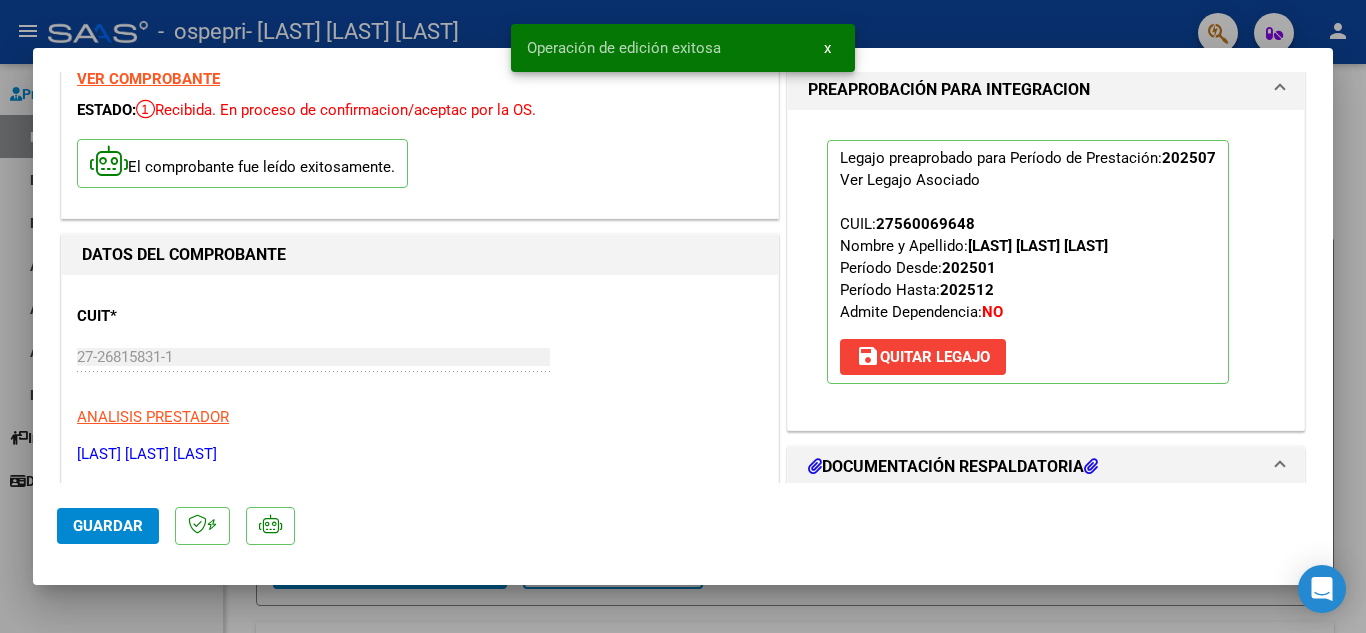 scroll, scrollTop: 0, scrollLeft: 0, axis: both 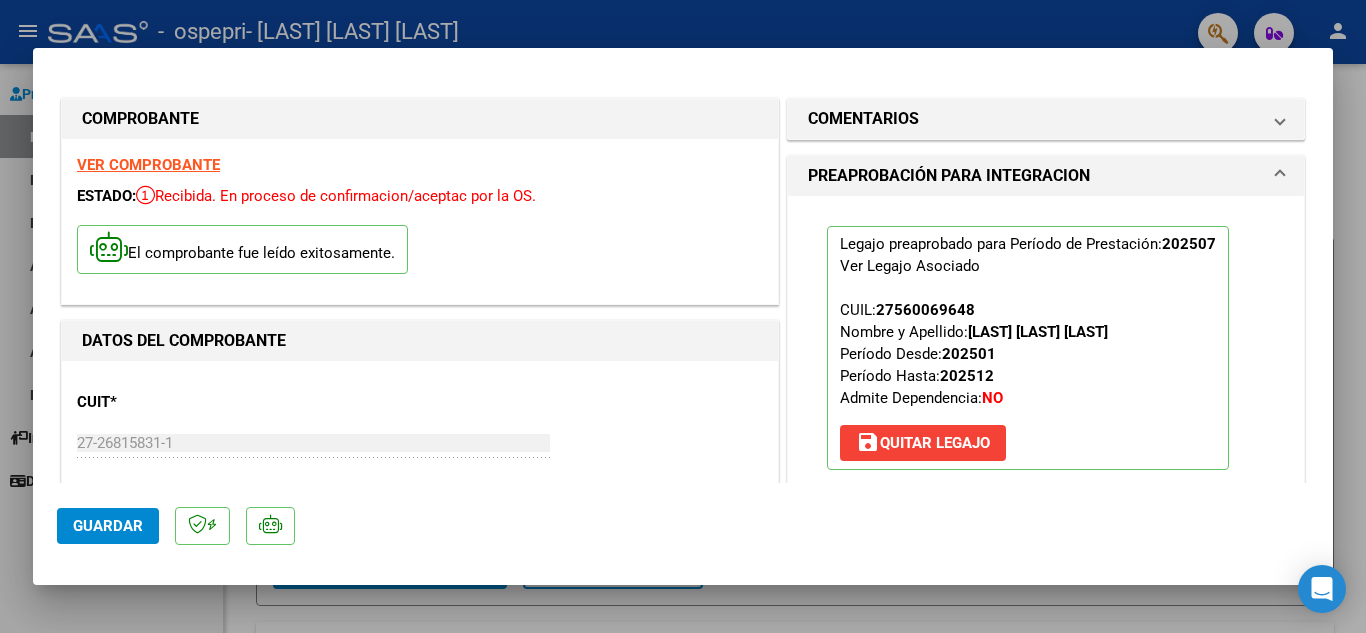 click at bounding box center [683, 316] 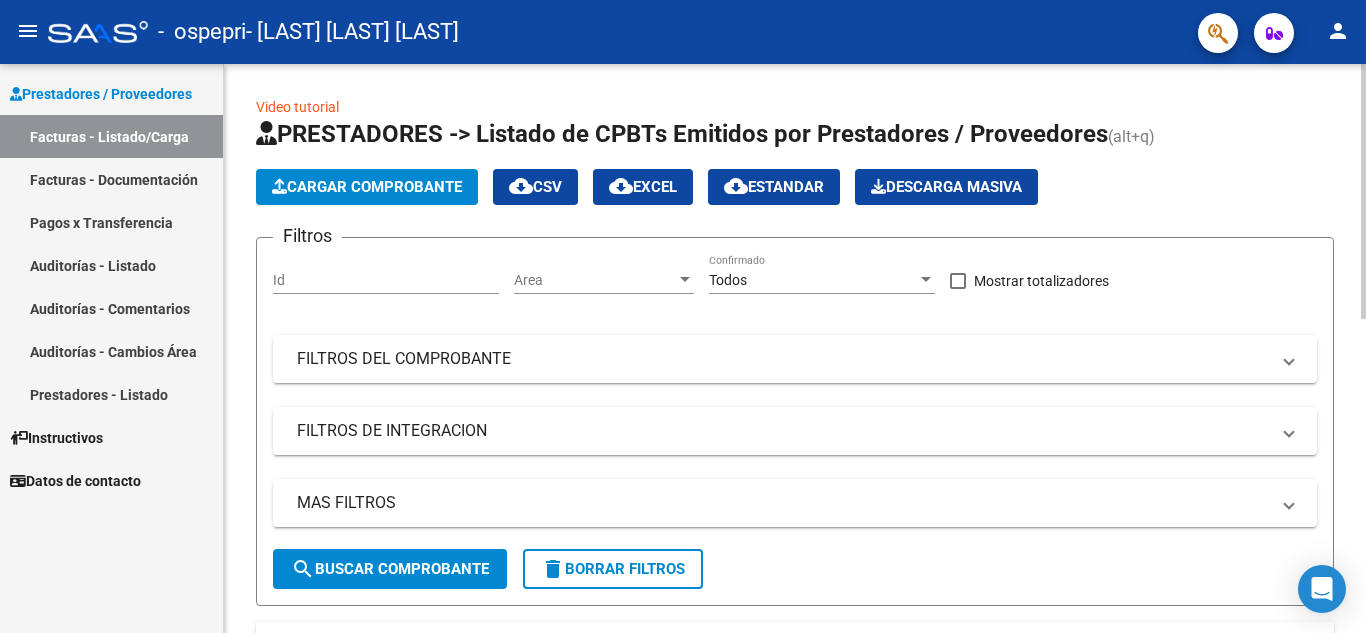 drag, startPoint x: 1359, startPoint y: 152, endPoint x: 1365, endPoint y: 294, distance: 142.12671 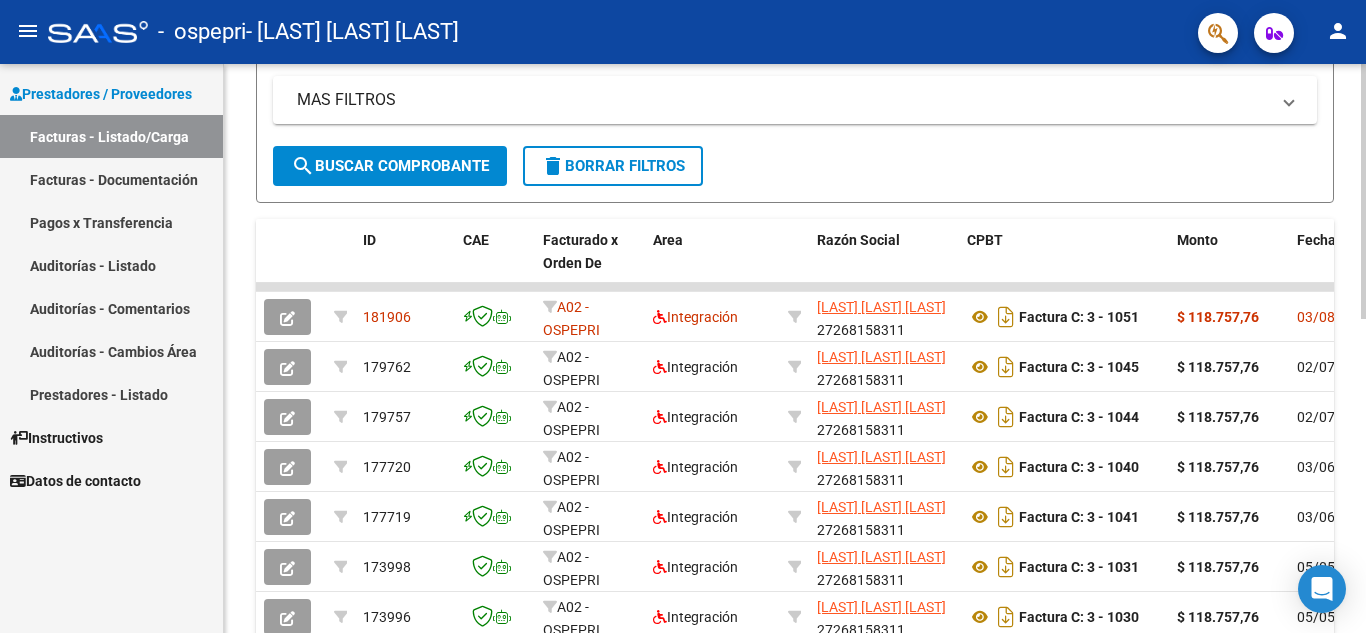 scroll, scrollTop: 490, scrollLeft: 0, axis: vertical 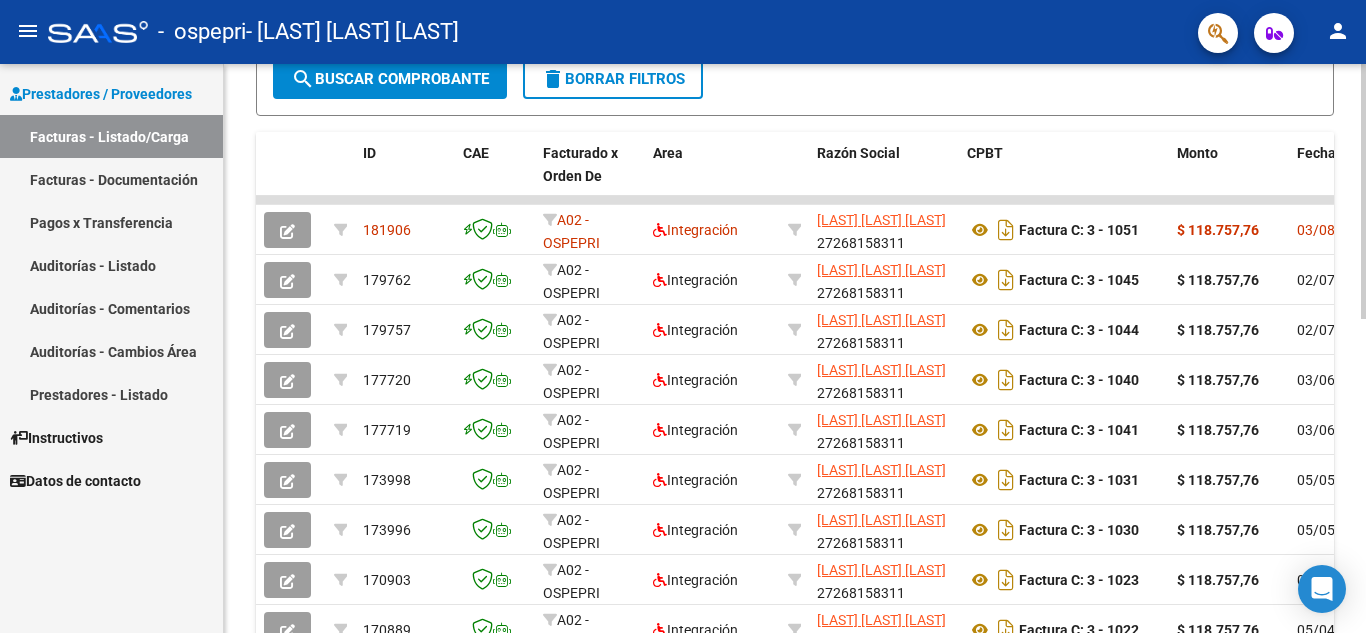 click 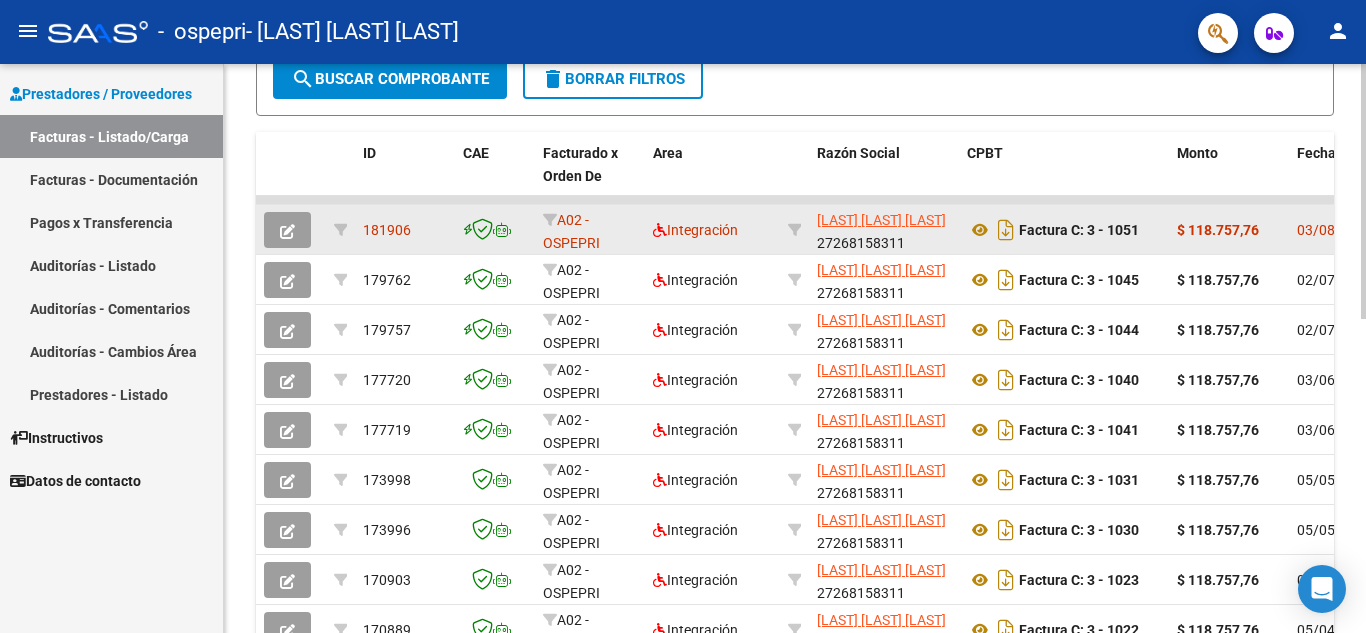click on "Factura C: 3 - 1051" 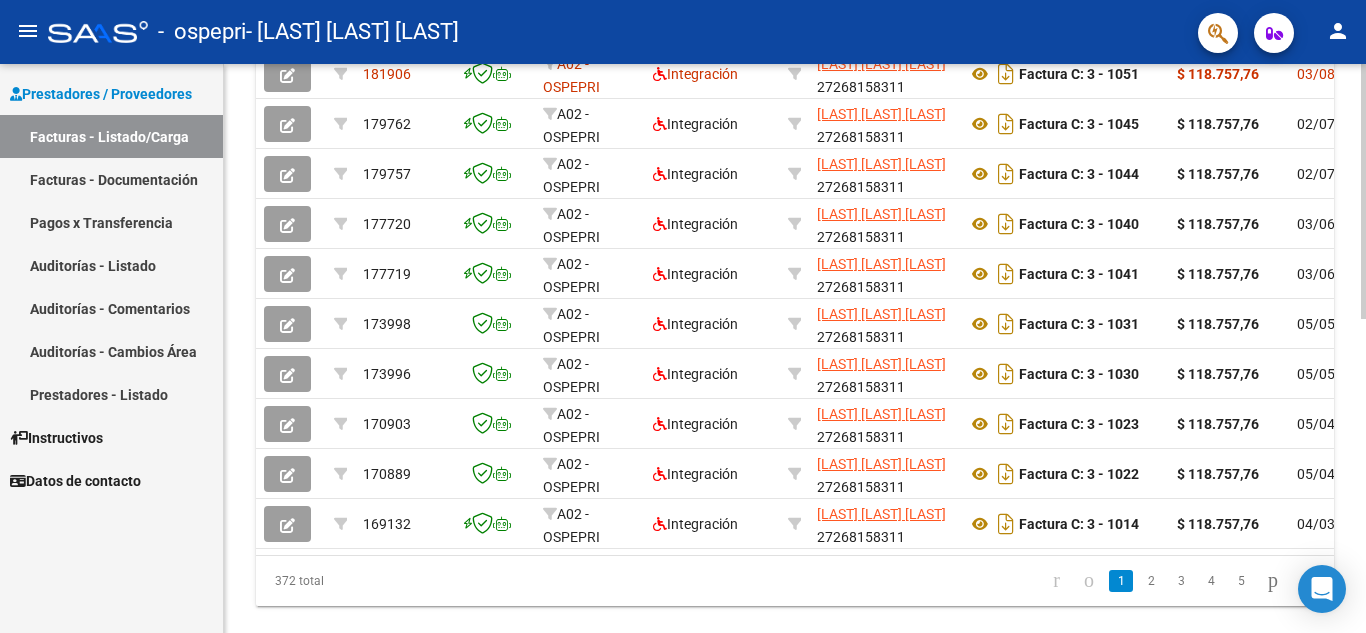 scroll, scrollTop: 699, scrollLeft: 0, axis: vertical 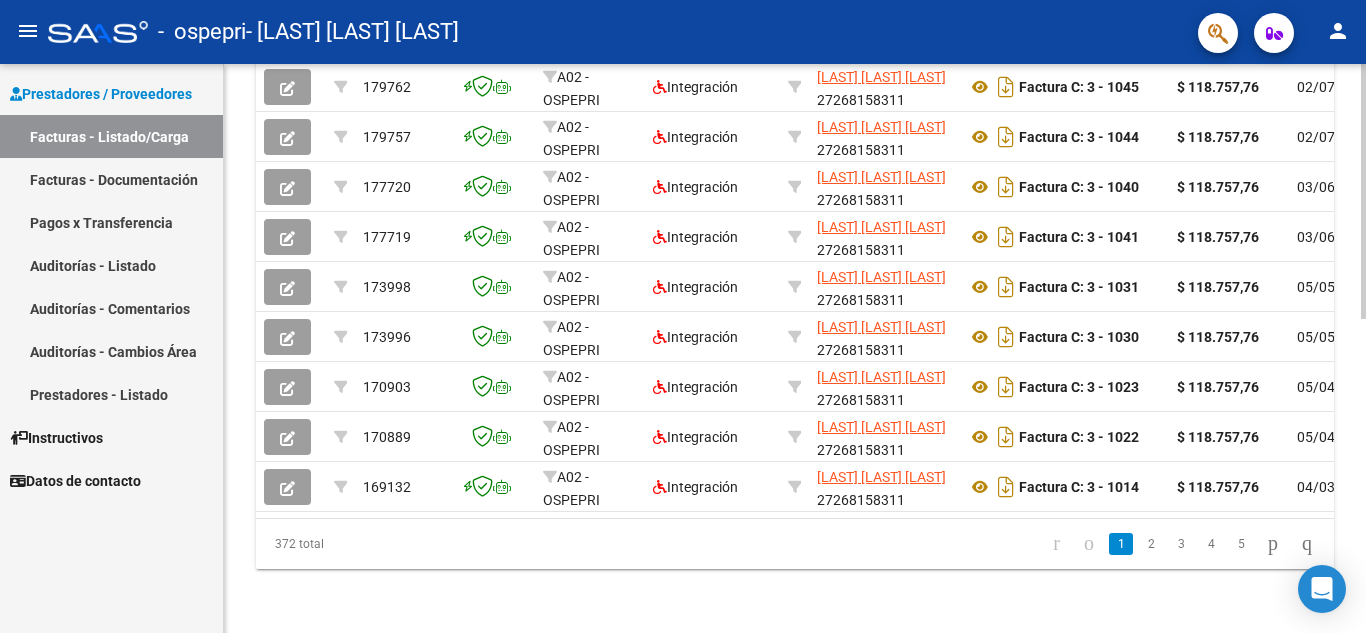 click 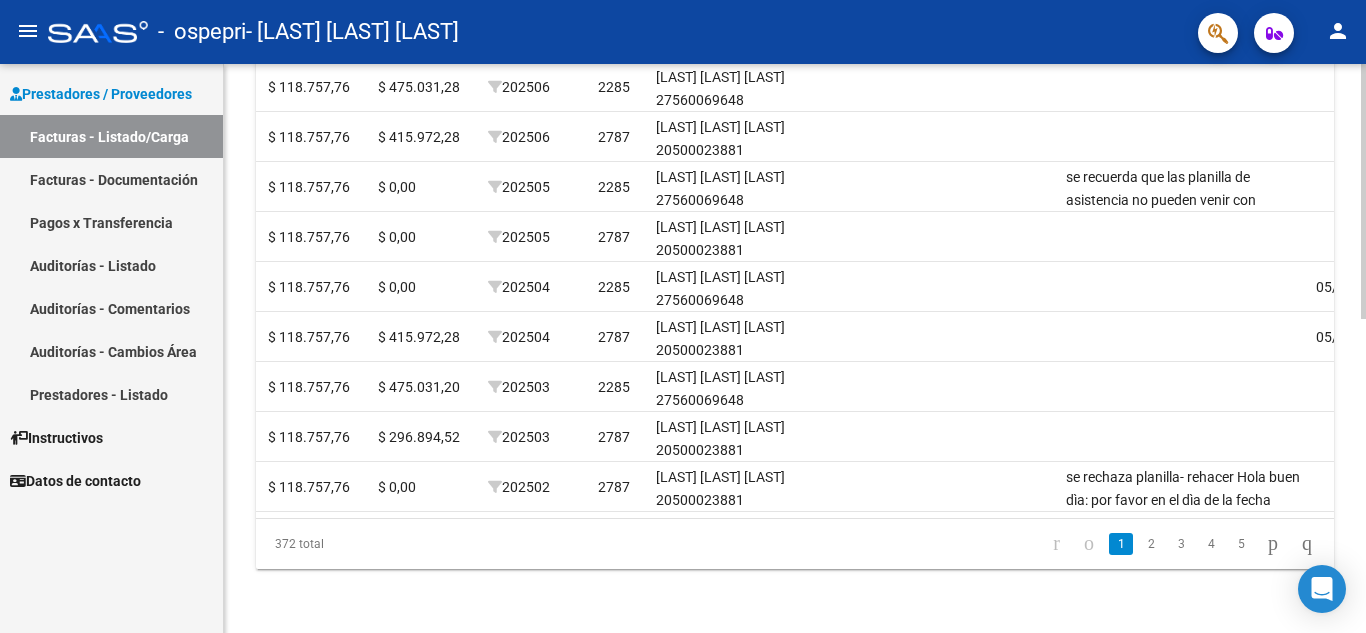 scroll, scrollTop: 0, scrollLeft: 3138, axis: horizontal 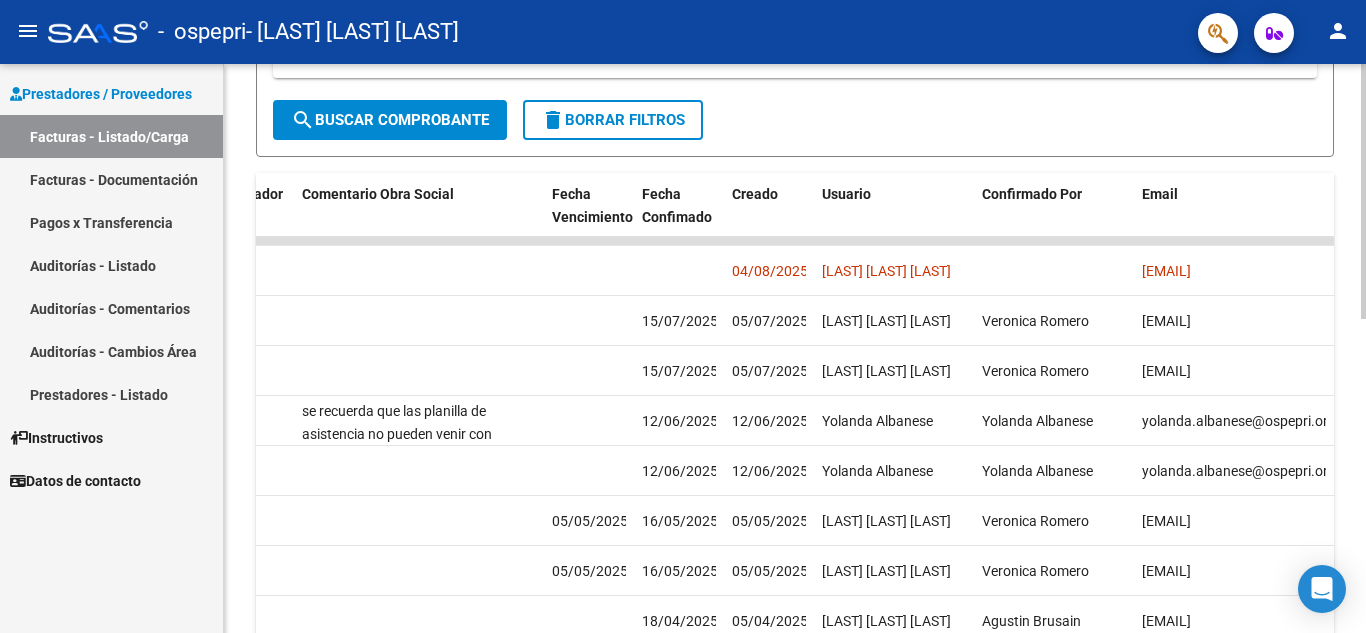 click 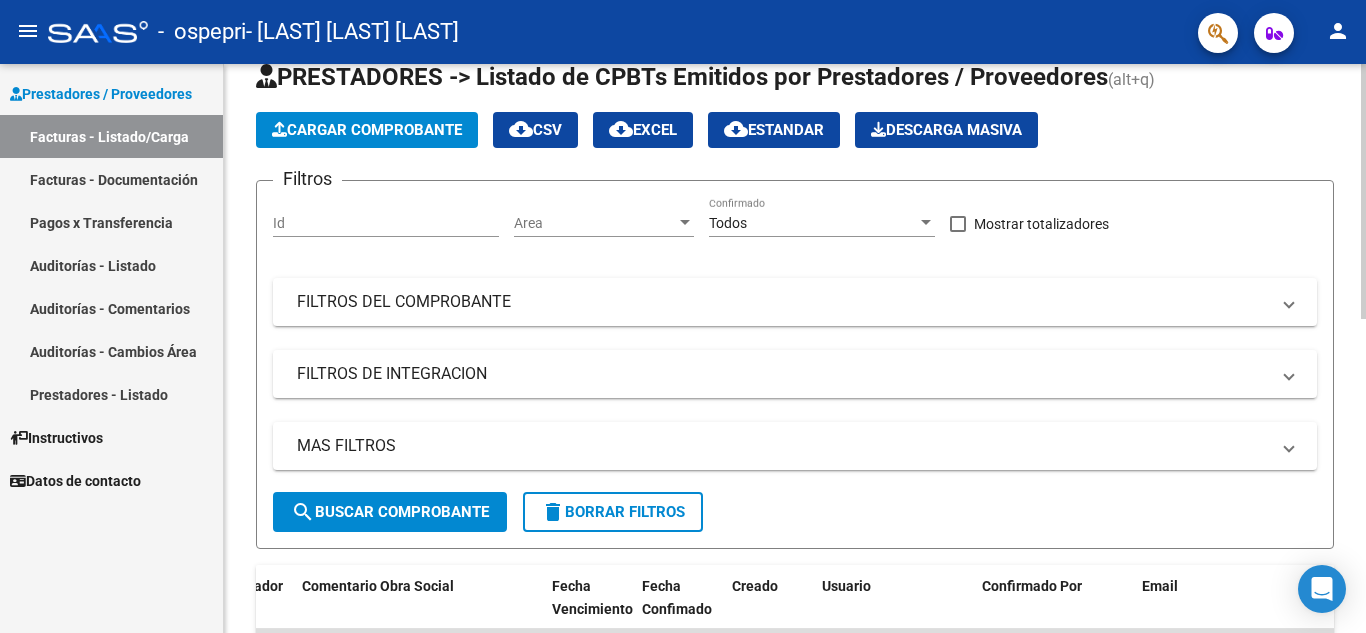 click on "Video tutorial   PRESTADORES -> Listado de CPBTs Emitidos por Prestadores / Proveedores (alt+q)   Cargar Comprobante
cloud_download  CSV  cloud_download  EXCEL  cloud_download  Estandar   Descarga Masiva
Filtros Id Area Area Todos Confirmado   Mostrar totalizadores   FILTROS DEL COMPROBANTE  Comprobante Tipo Comprobante Tipo Start date – End date Fec. Comprobante Desde / Hasta Días Emisión Desde(cant. días) Días Emisión Hasta(cant. días) CUIT / Razón Social Pto. Venta Nro. Comprobante Código SSS CAE Válido CAE Válido Todos Cargado Módulo Hosp. Todos Tiene facturacion Apócrifa Hospital Refes  FILTROS DE INTEGRACION  Período De Prestación Campos del Archivo de Rendición Devuelto x SSS (dr_envio) Todos Rendido x SSS (dr_envio) Tipo de Registro Tipo de Registro Período Presentación Período Presentación Campos del Legajo Asociado (preaprobación) Afiliado Legajo (cuil/nombre) Todos Solo facturas preaprobadas  MAS FILTROS  Todos Con Doc. Respaldatoria Todos Con Trazabilidad Todos – – 1" 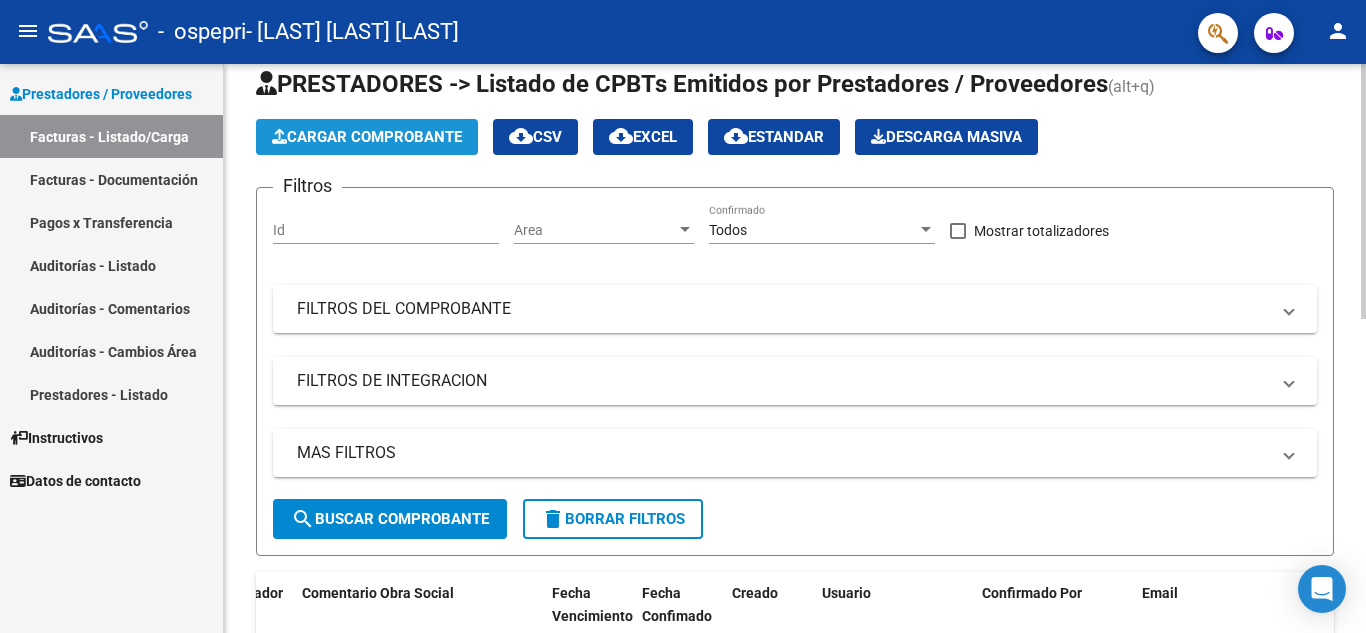 click on "Cargar Comprobante" 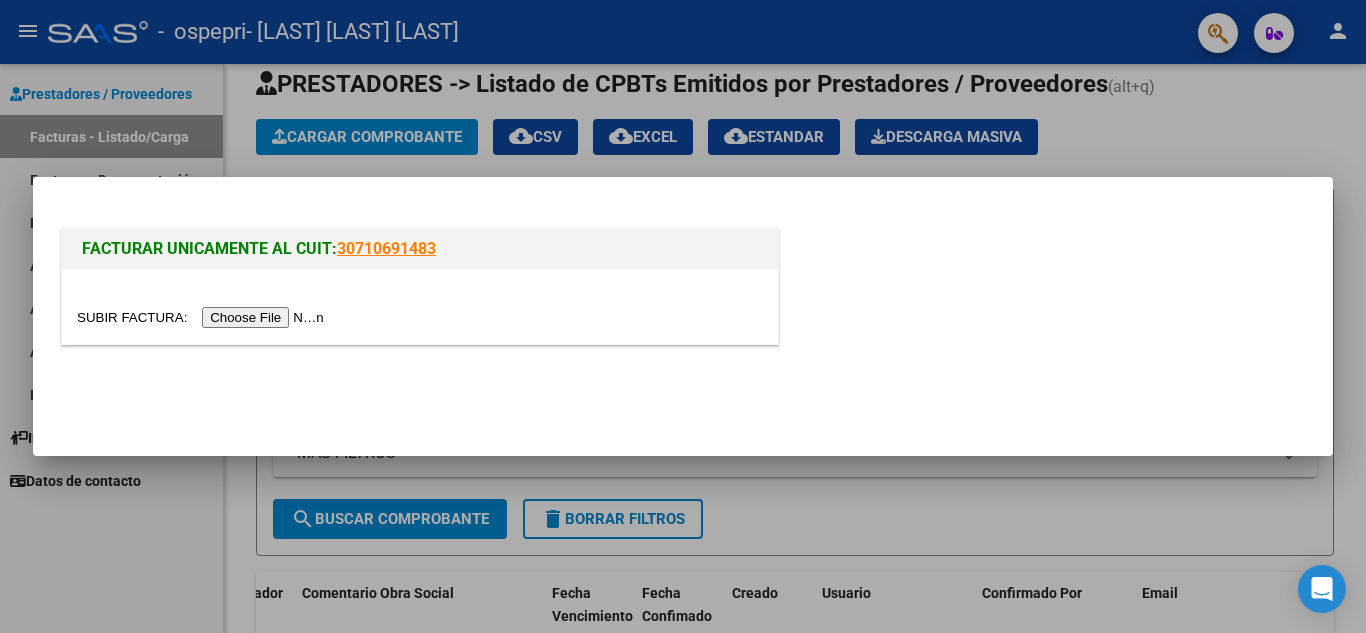 click at bounding box center [203, 317] 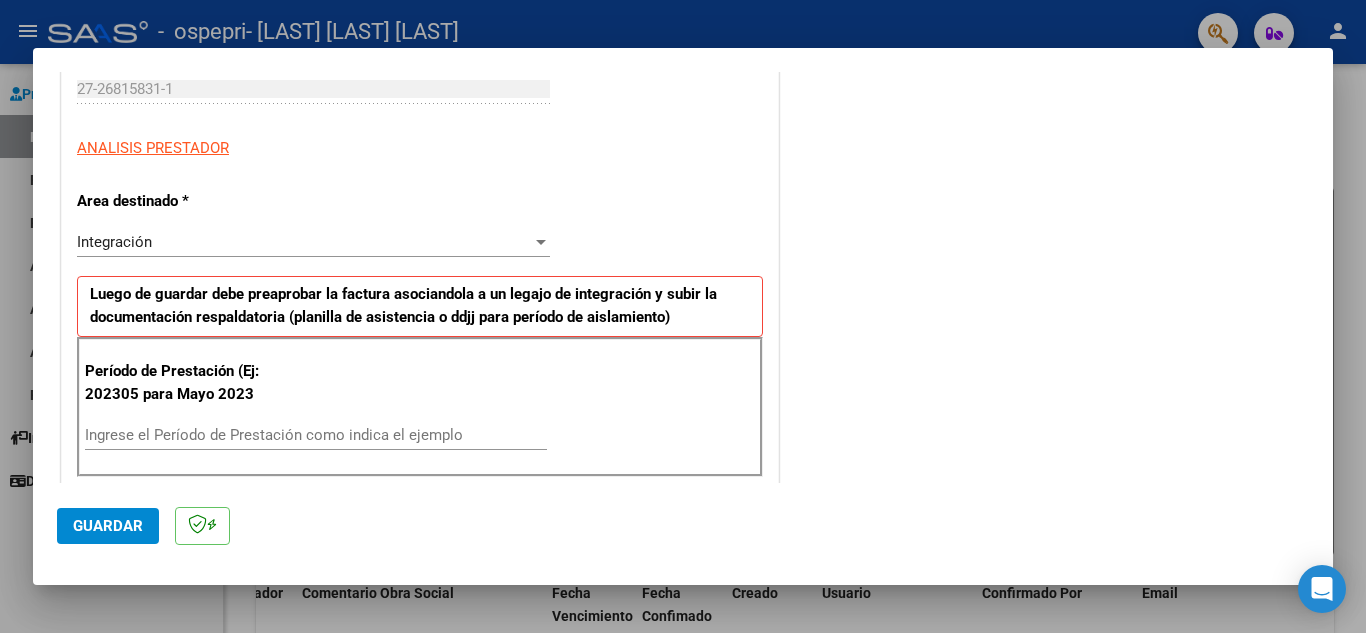 scroll, scrollTop: 321, scrollLeft: 0, axis: vertical 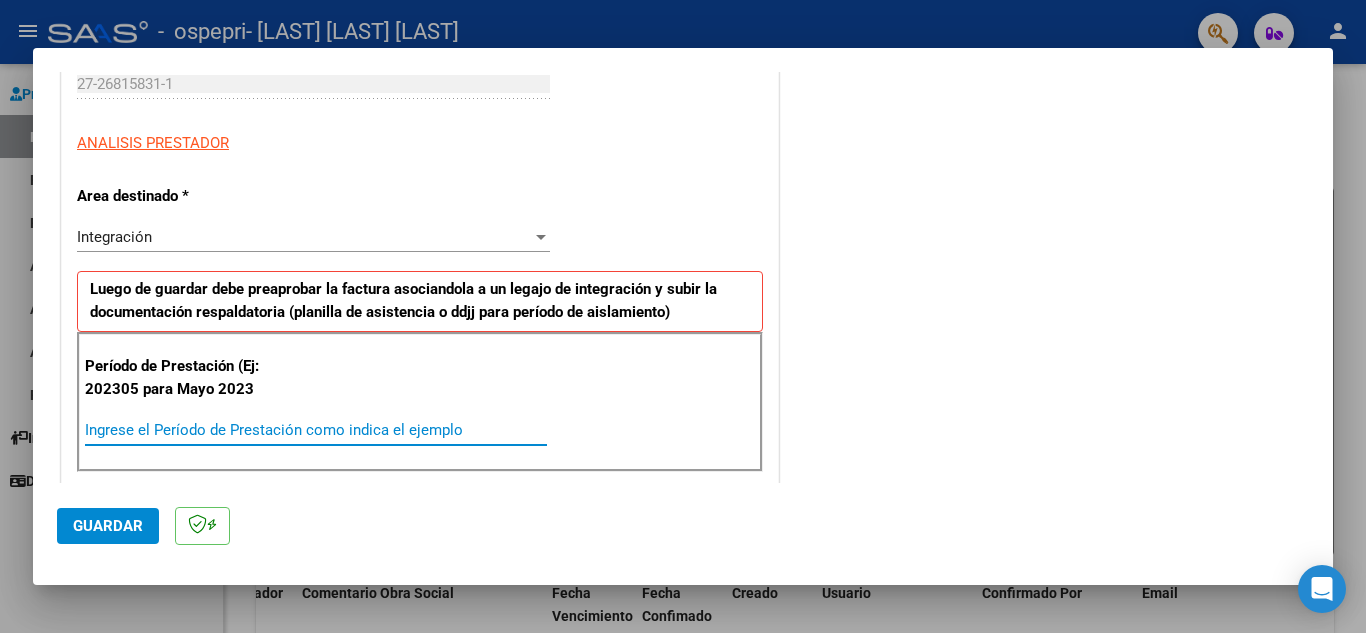 click on "Ingrese el Período de Prestación como indica el ejemplo" at bounding box center [316, 430] 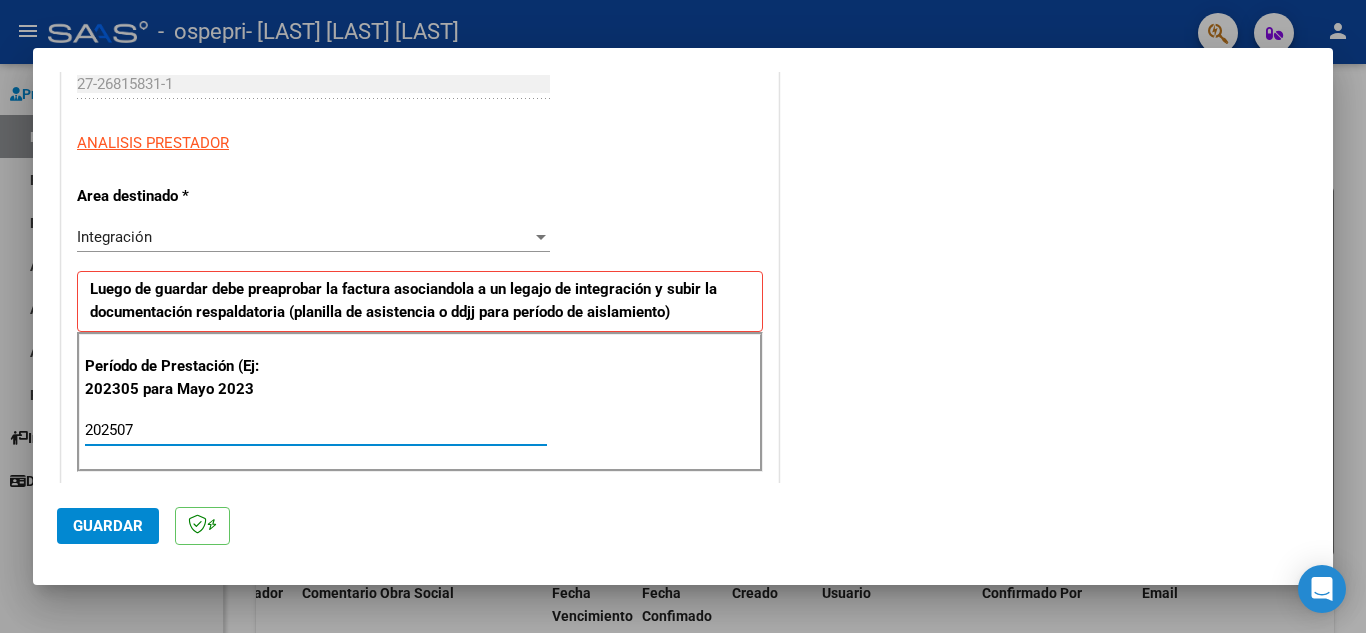 type on "202507" 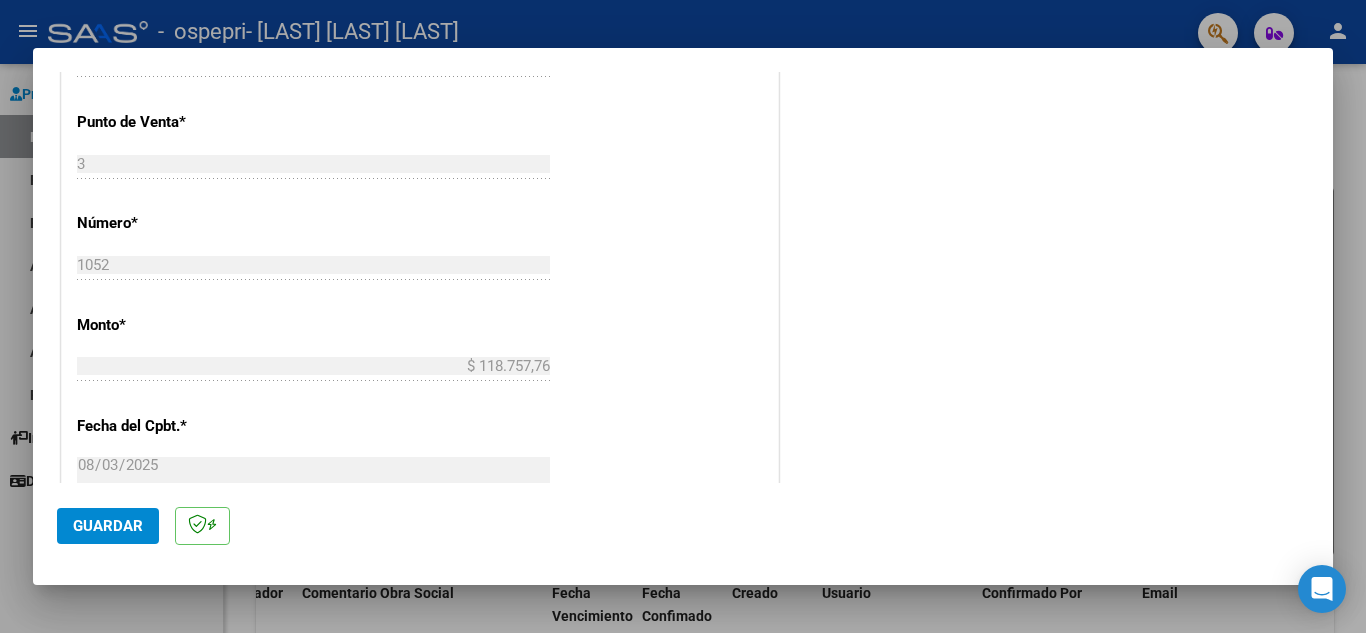 scroll, scrollTop: 1178, scrollLeft: 0, axis: vertical 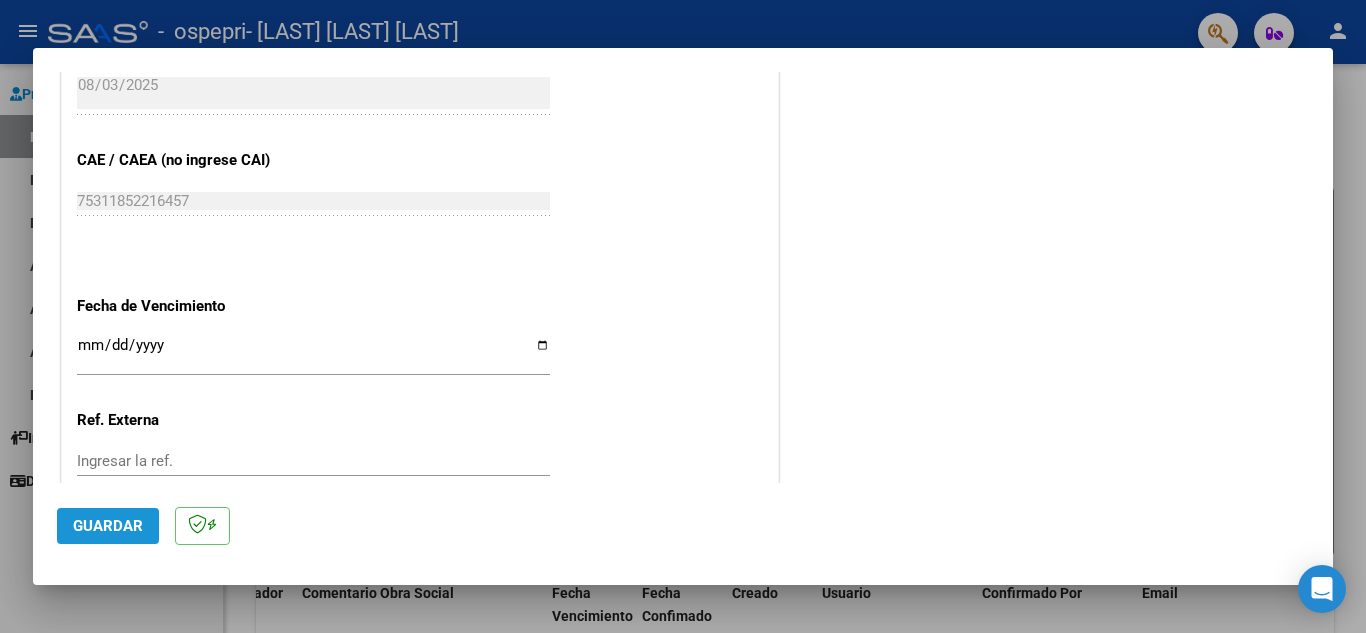 click on "Guardar" 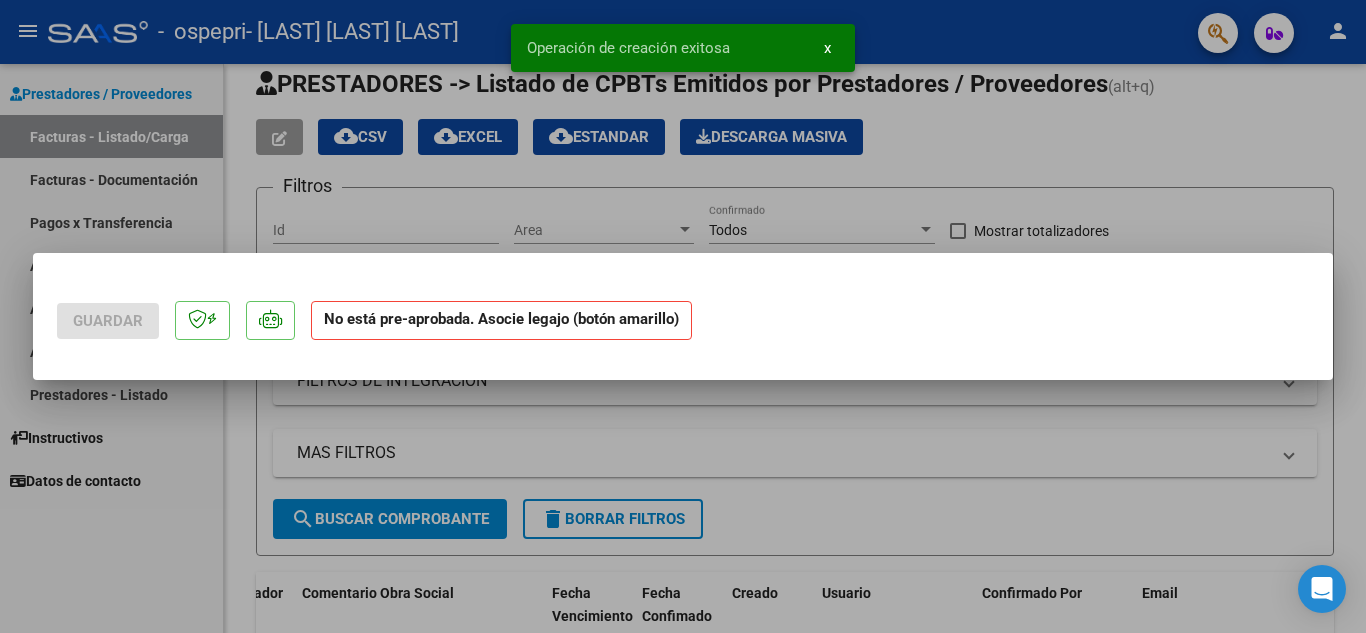scroll, scrollTop: 0, scrollLeft: 0, axis: both 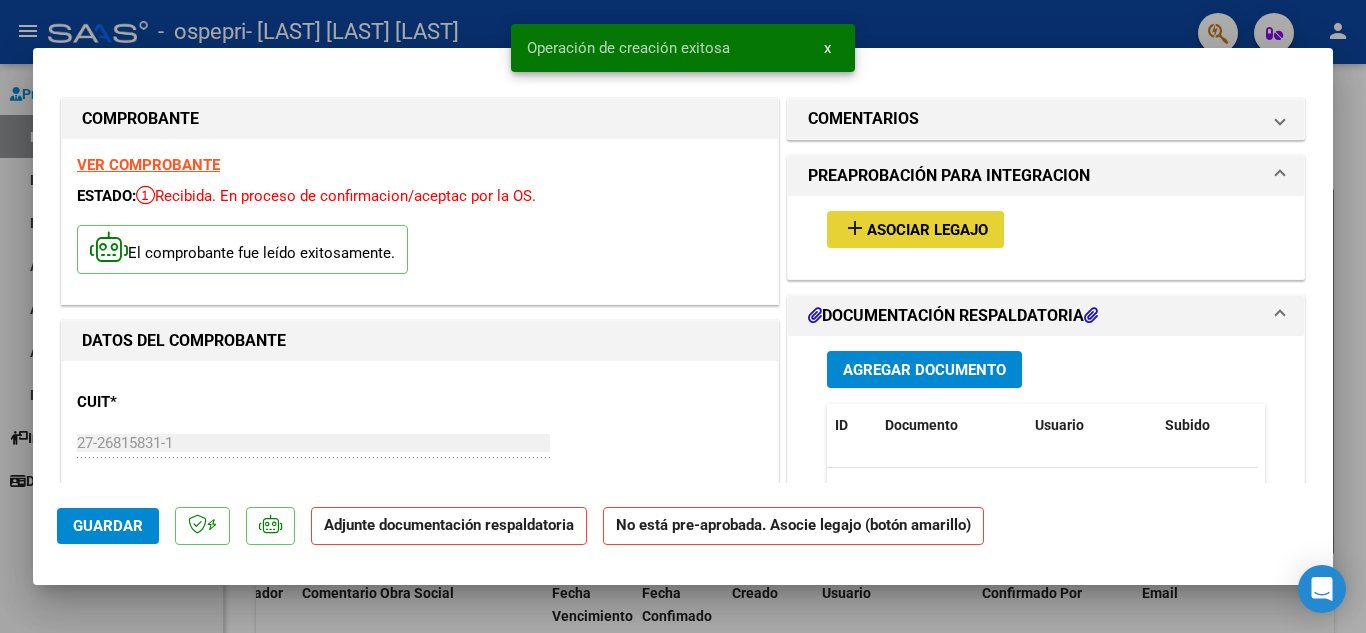 click on "Asociar Legajo" at bounding box center (927, 230) 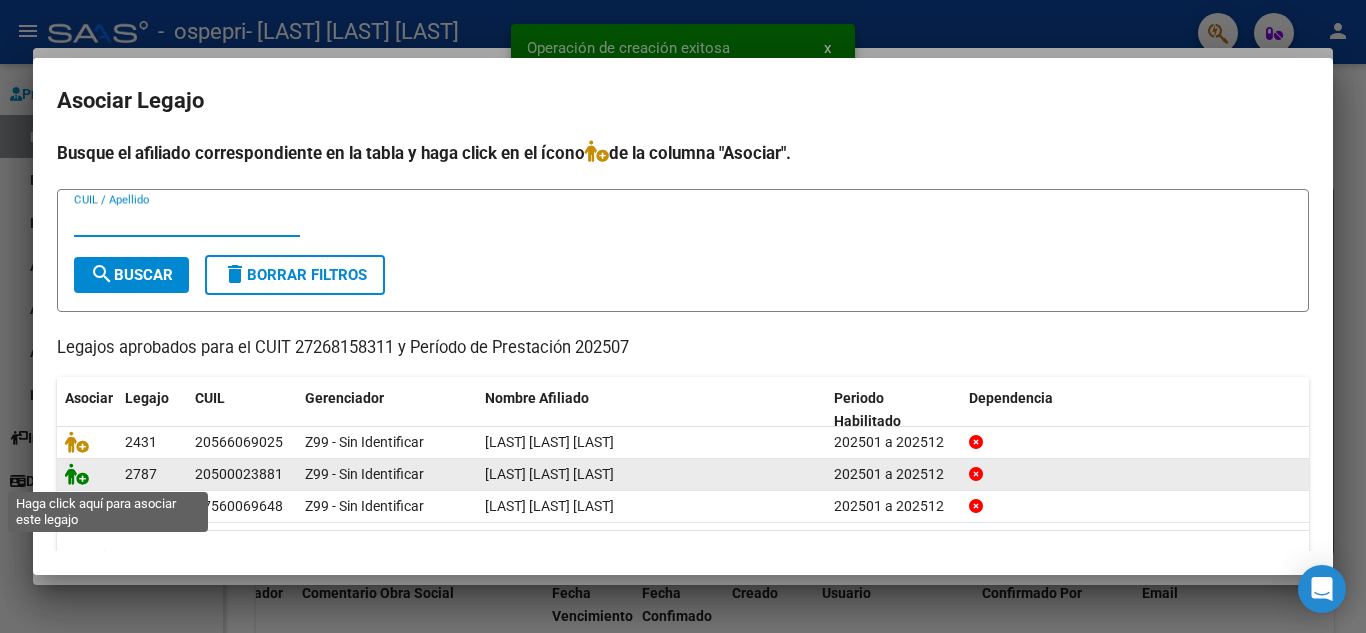 click 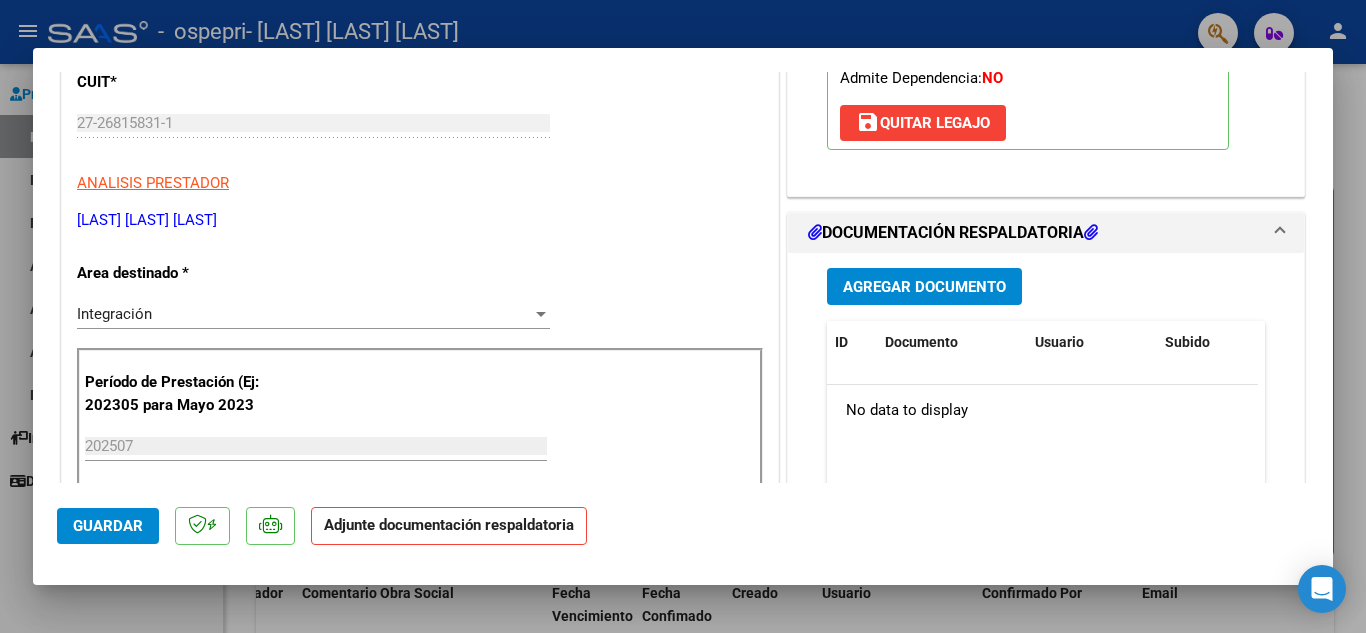 scroll, scrollTop: 324, scrollLeft: 0, axis: vertical 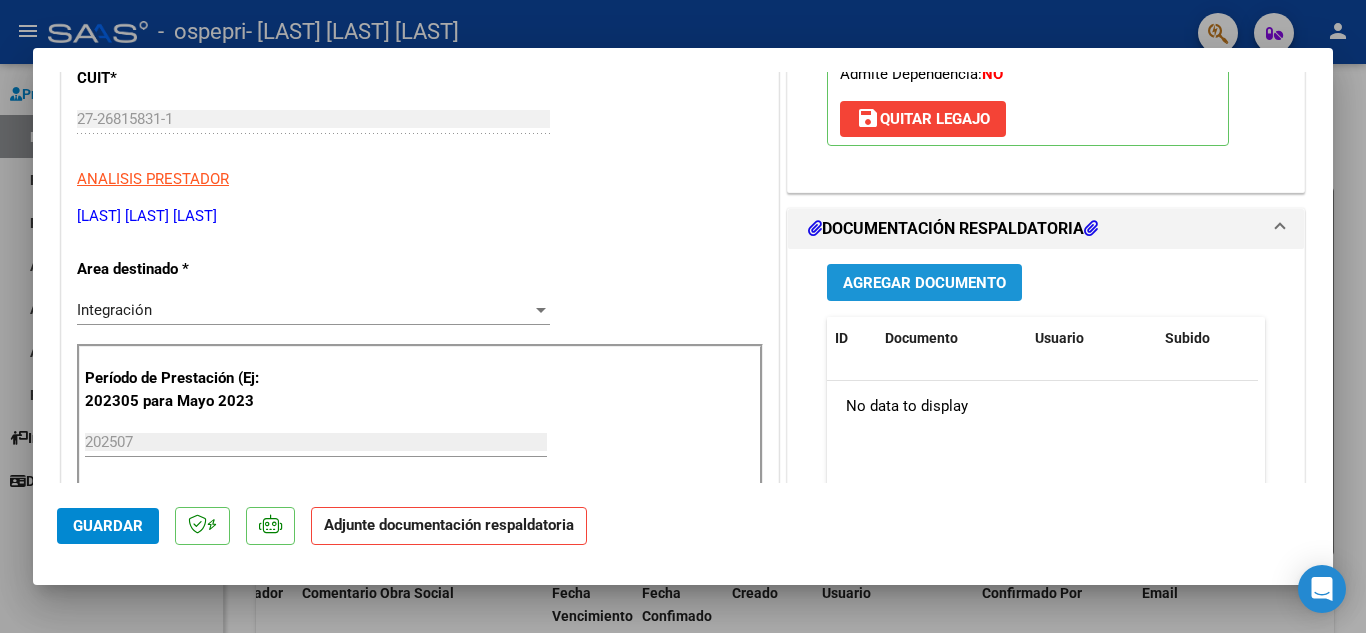 click on "Agregar Documento" at bounding box center [924, 283] 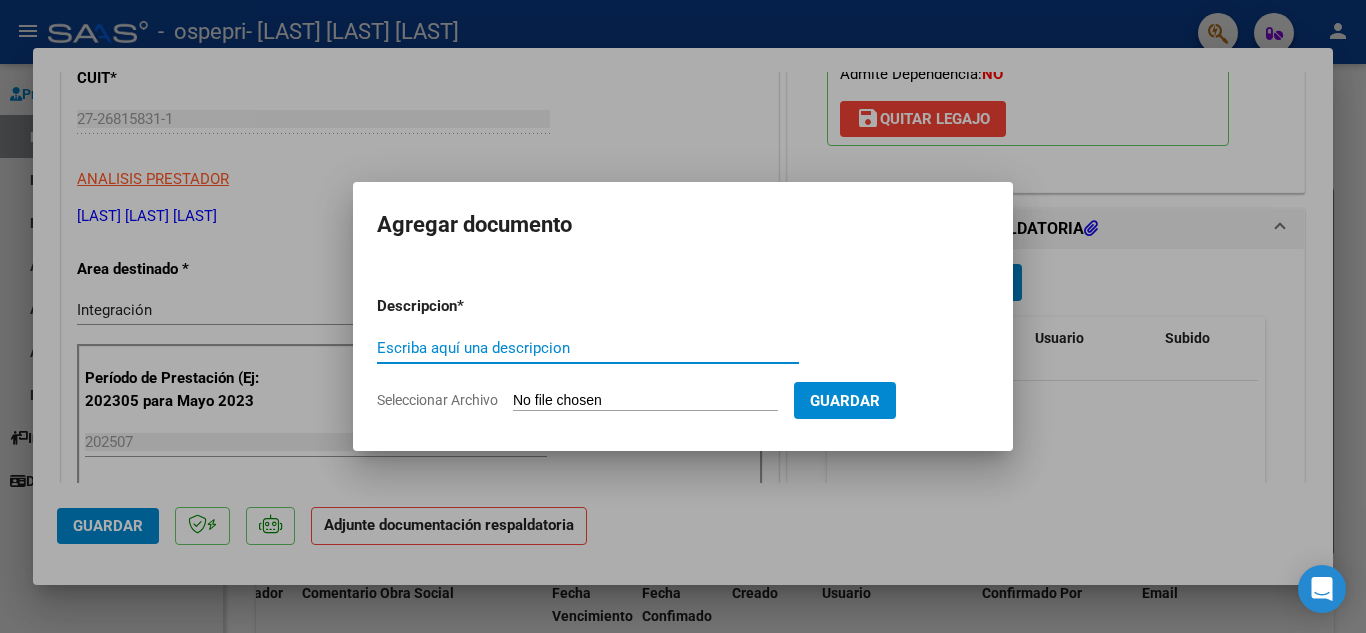 click on "Escriba aquí una descripcion" at bounding box center [588, 348] 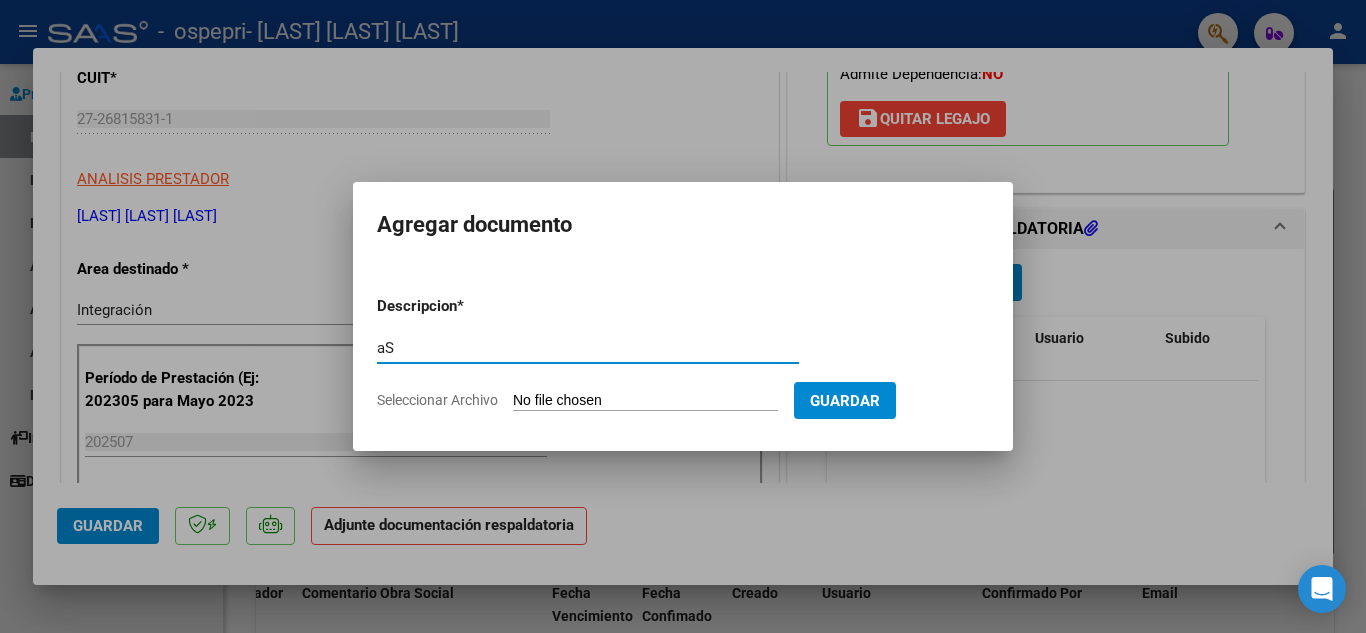 type on "a" 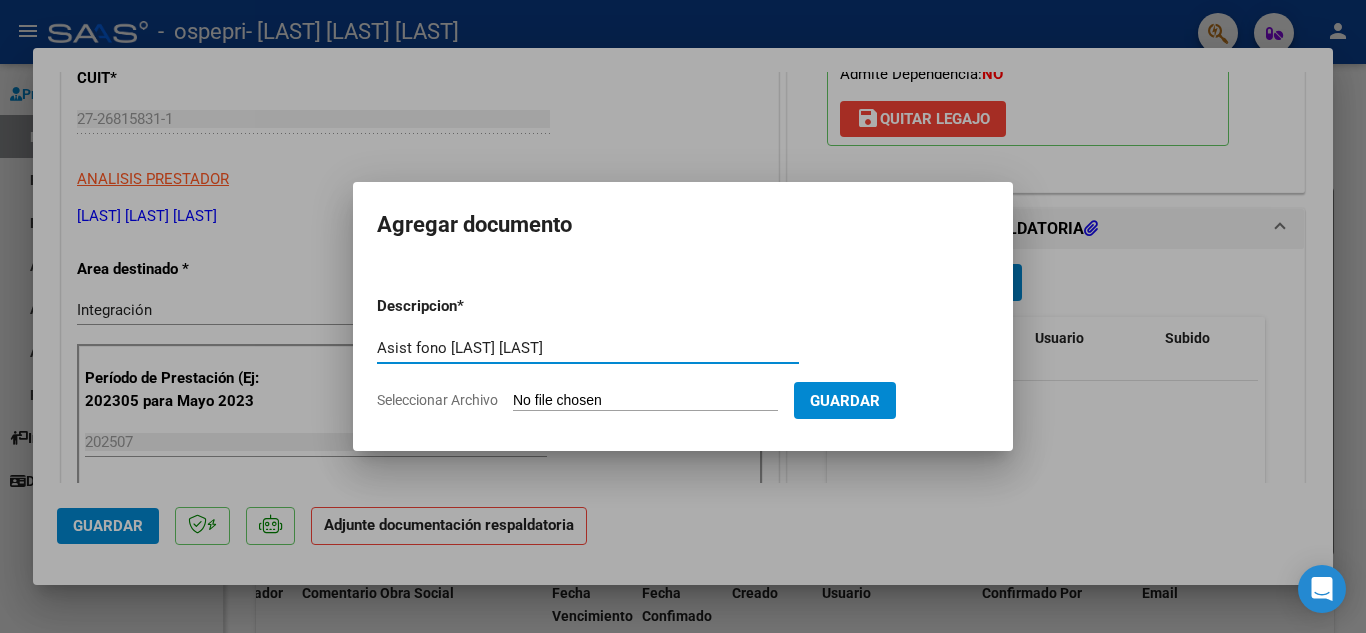 type on "Asist fono [LAST] [LAST]" 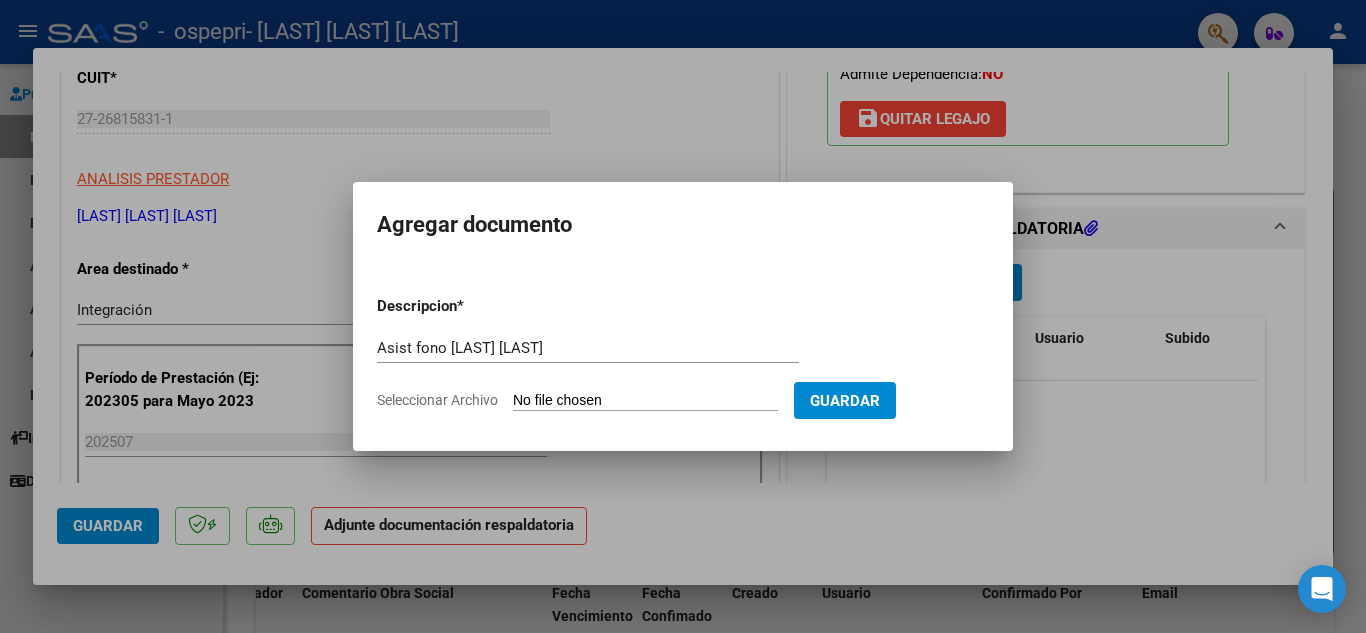 click on "Seleccionar Archivo" at bounding box center [645, 401] 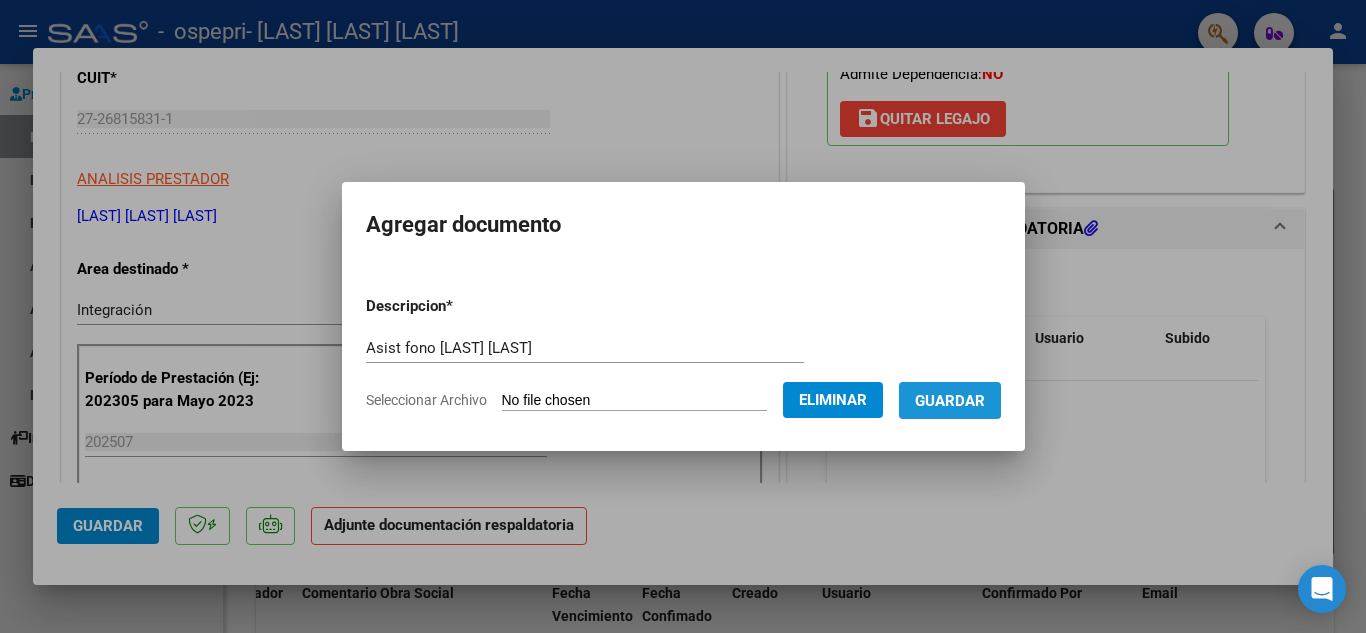 click on "Guardar" at bounding box center [950, 400] 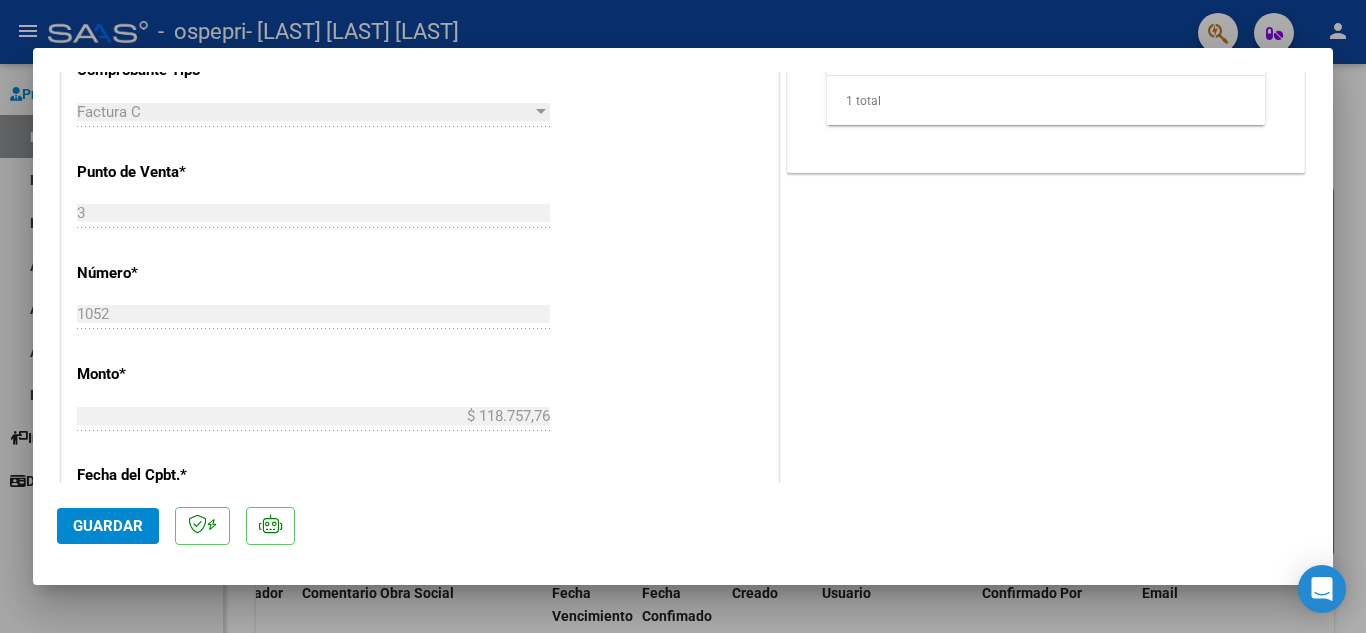 scroll, scrollTop: 825, scrollLeft: 0, axis: vertical 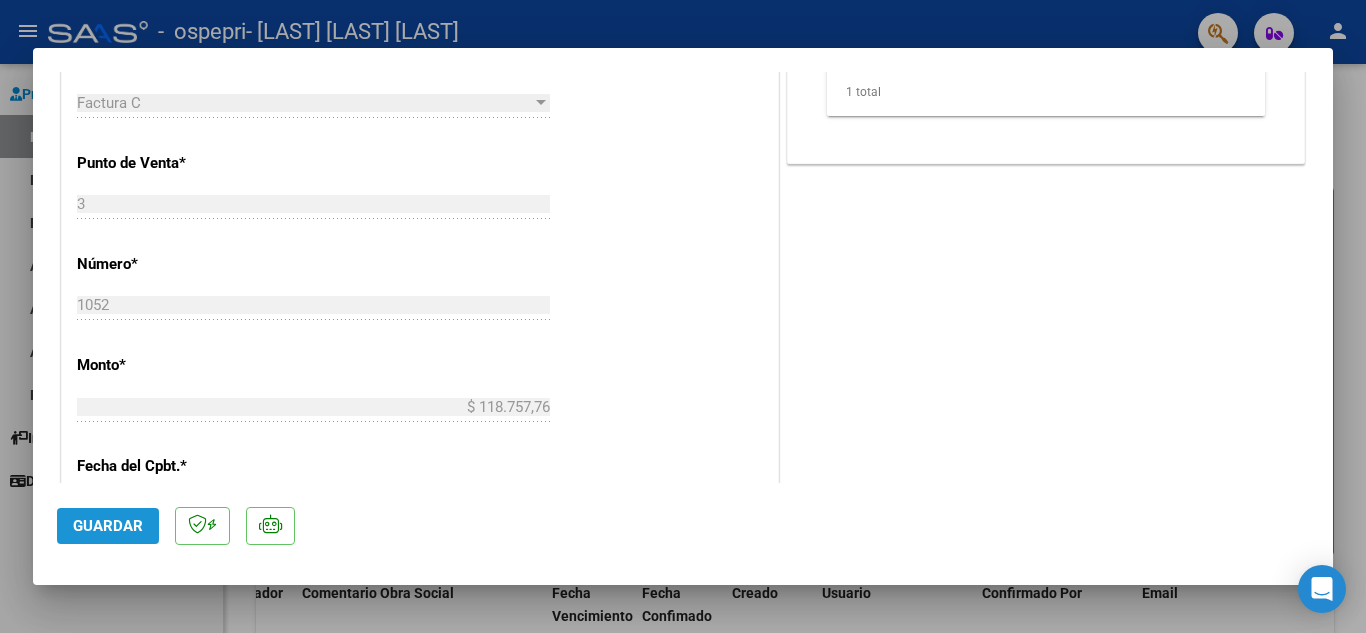 click on "Guardar" 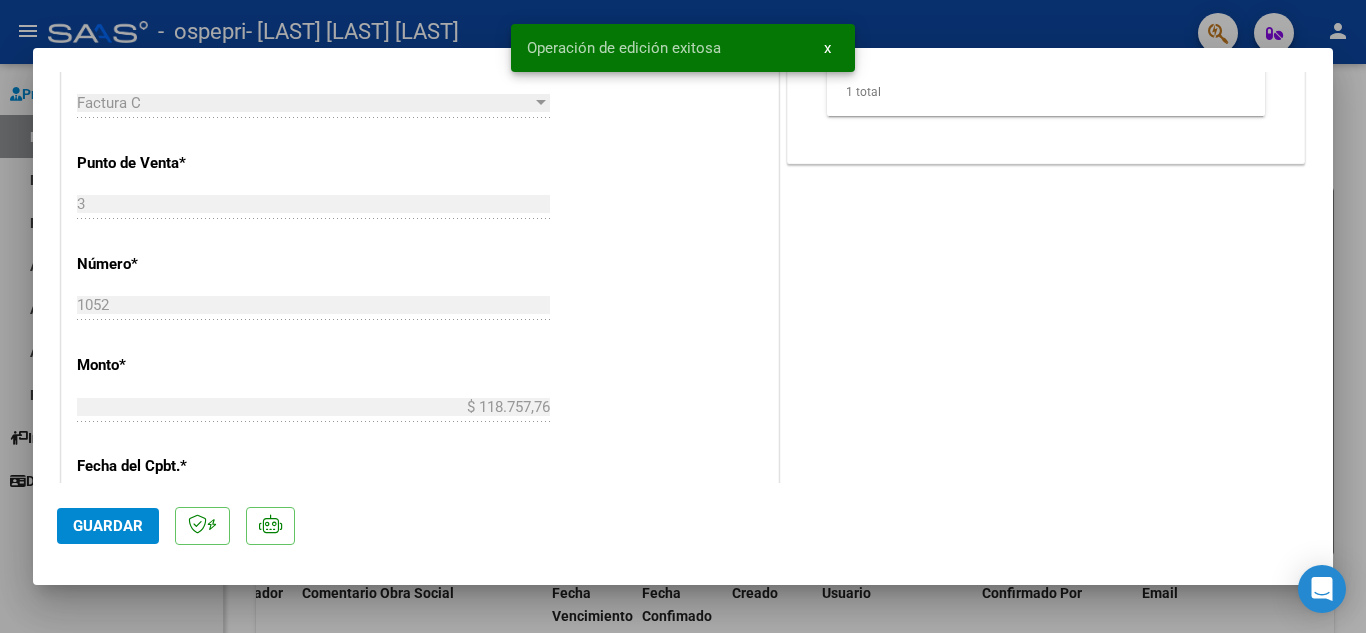 click on "Guardar" 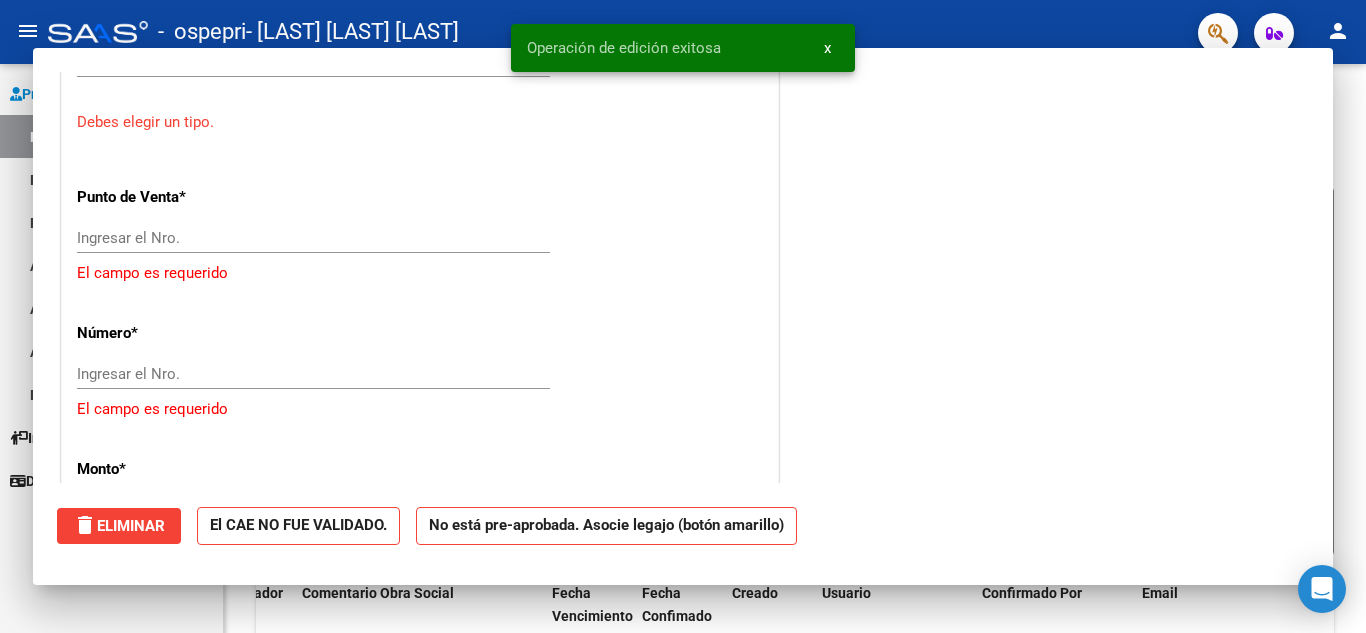 scroll, scrollTop: 0, scrollLeft: 0, axis: both 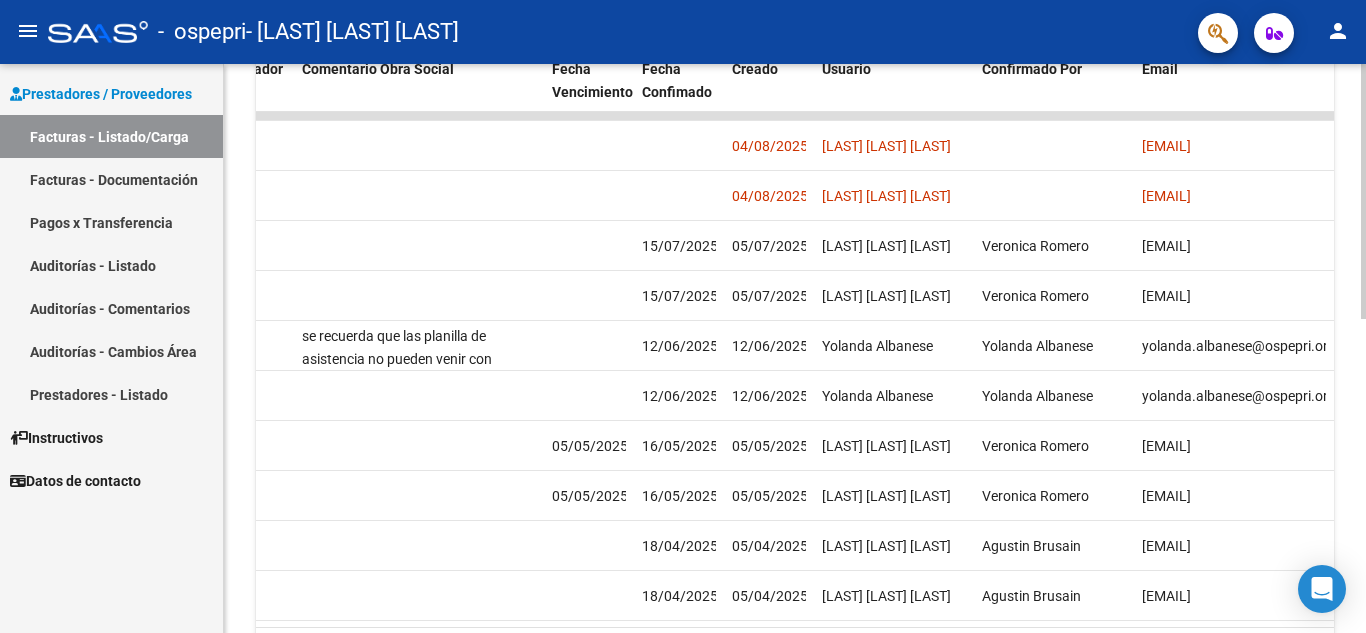 click 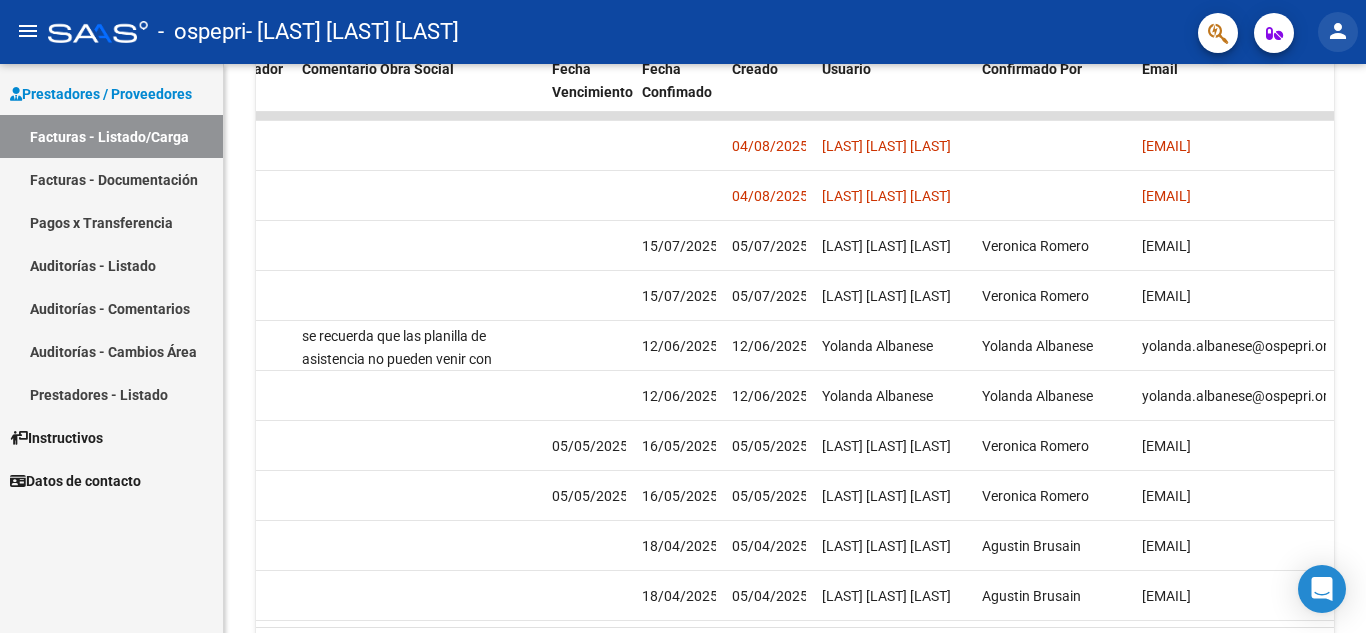 click on "person" 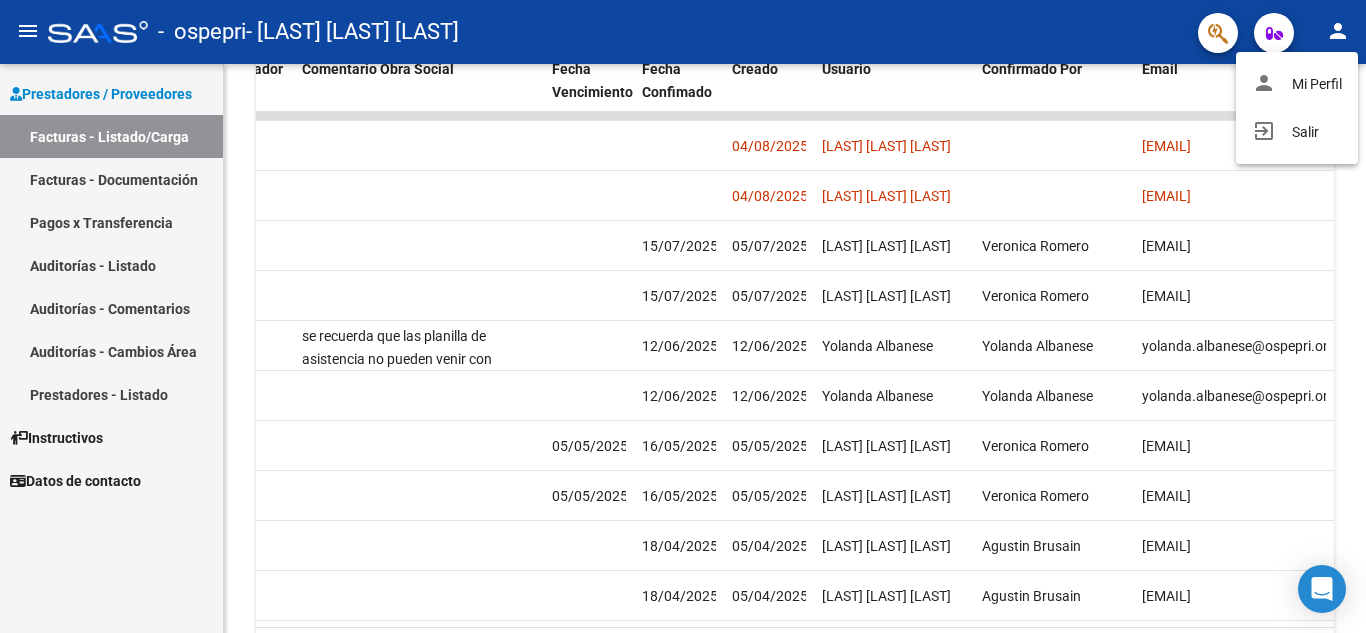 click at bounding box center (683, 316) 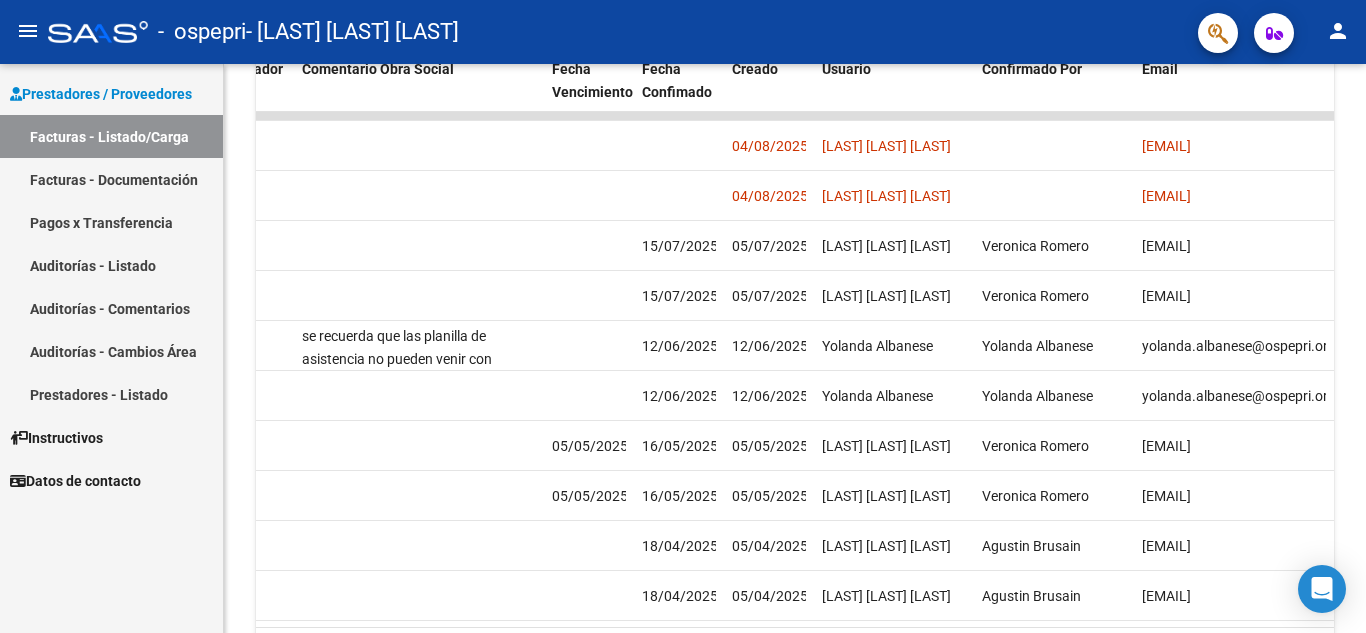 click on "Pagos x Transferencia" at bounding box center (111, 222) 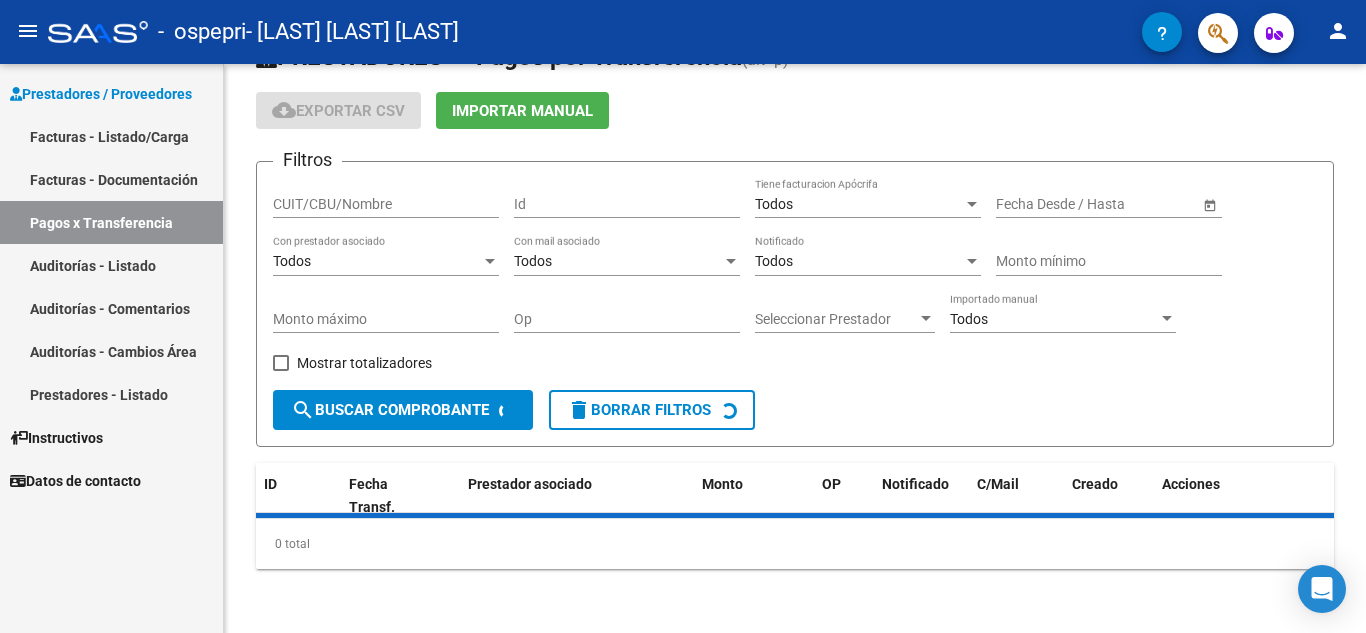 scroll, scrollTop: 100, scrollLeft: 0, axis: vertical 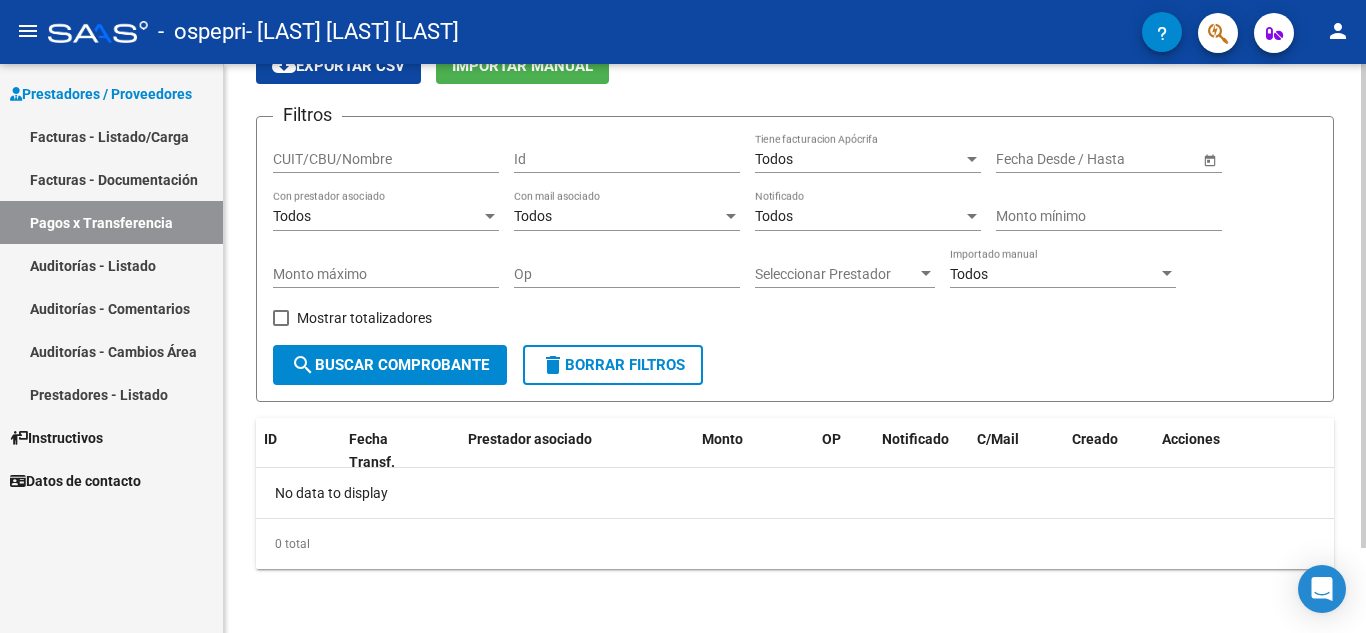 click 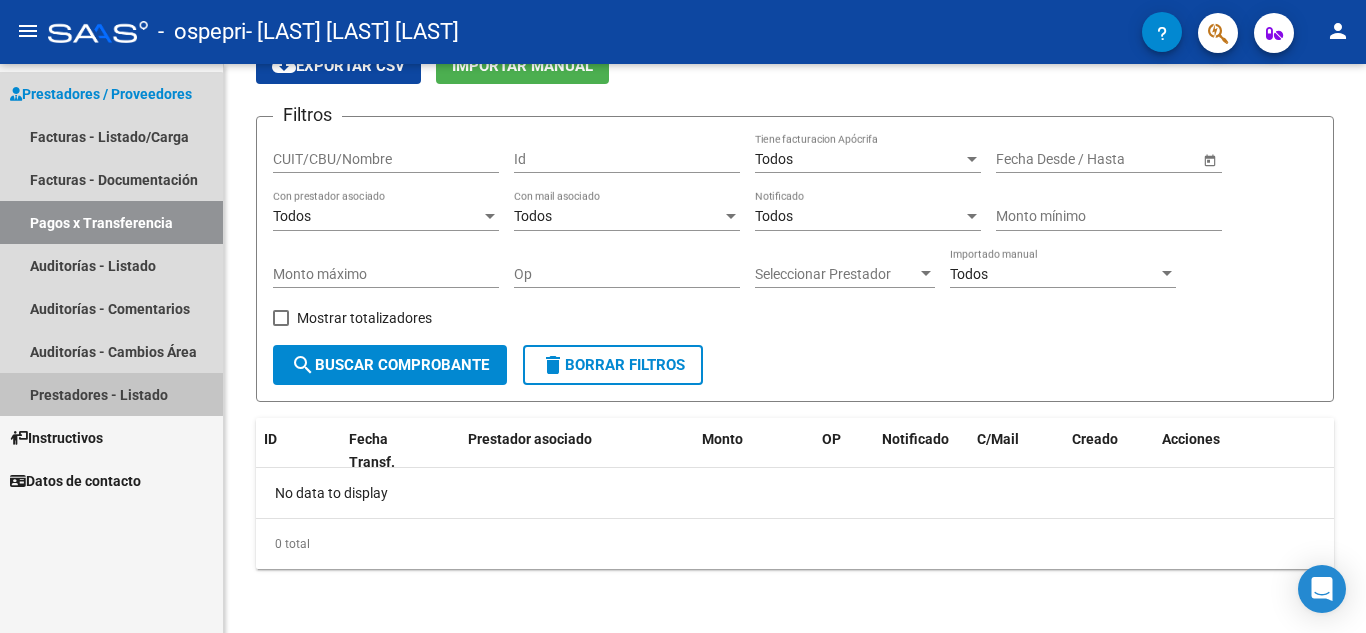 click on "Prestadores - Listado" at bounding box center [111, 394] 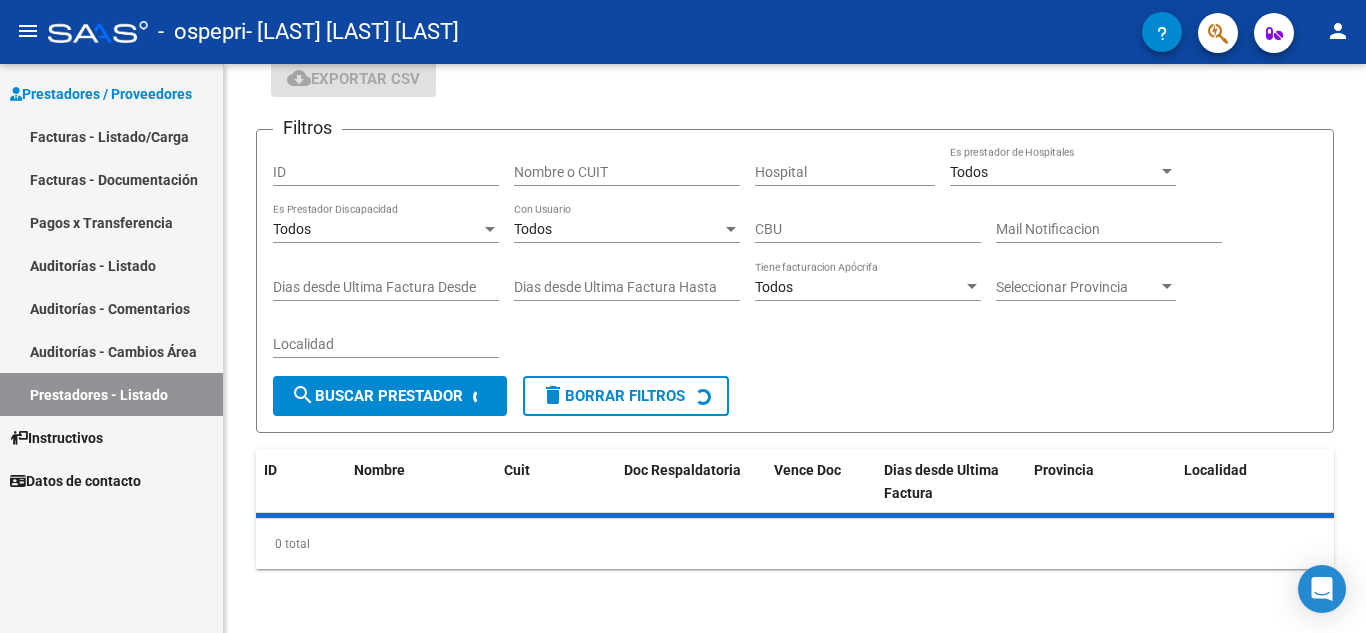 scroll, scrollTop: 153, scrollLeft: 0, axis: vertical 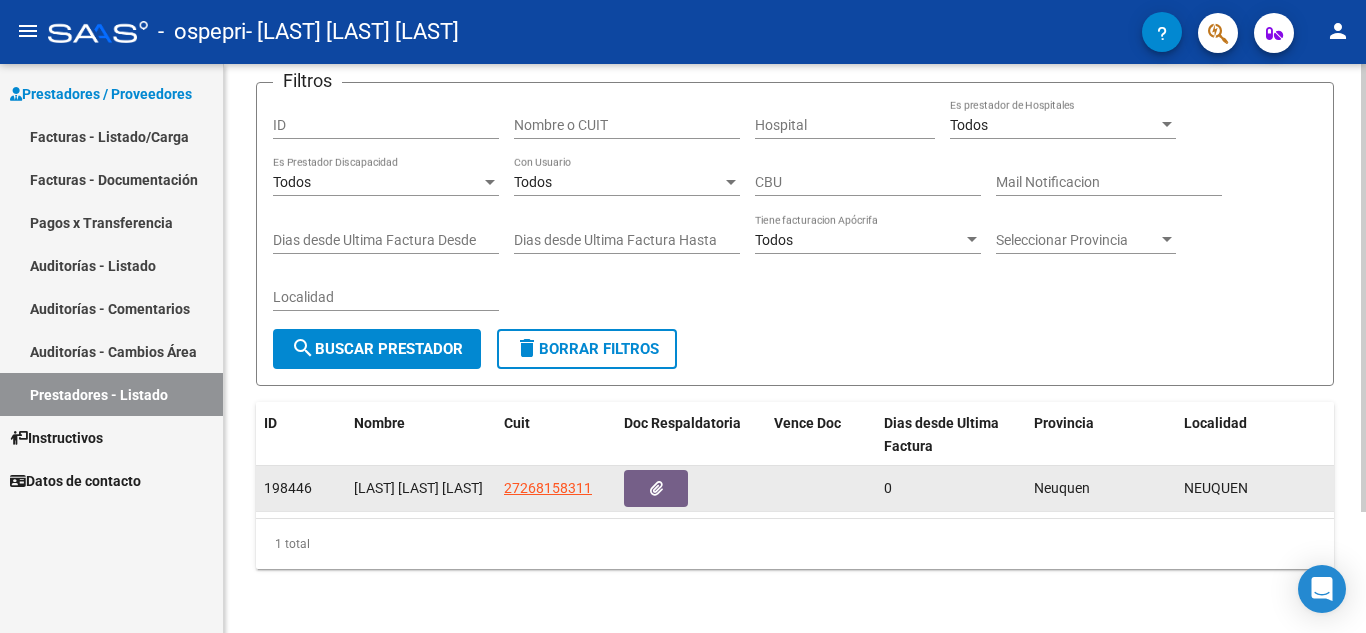 click on "NEUQUEN" 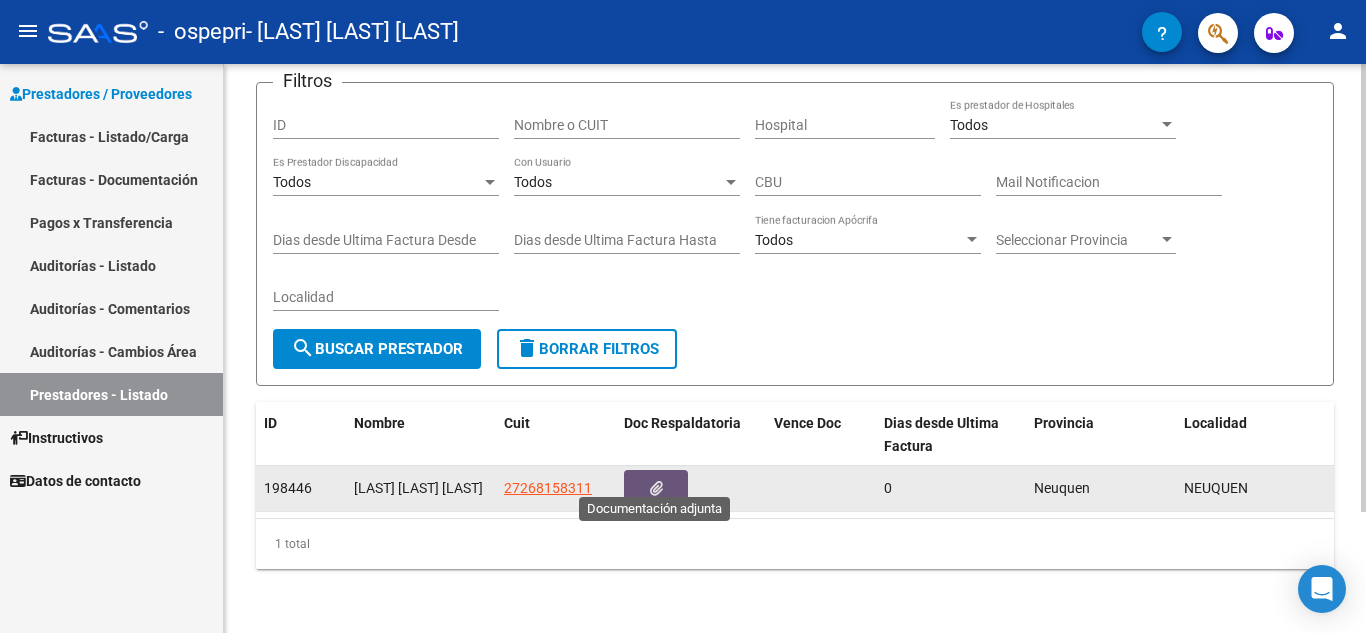 click 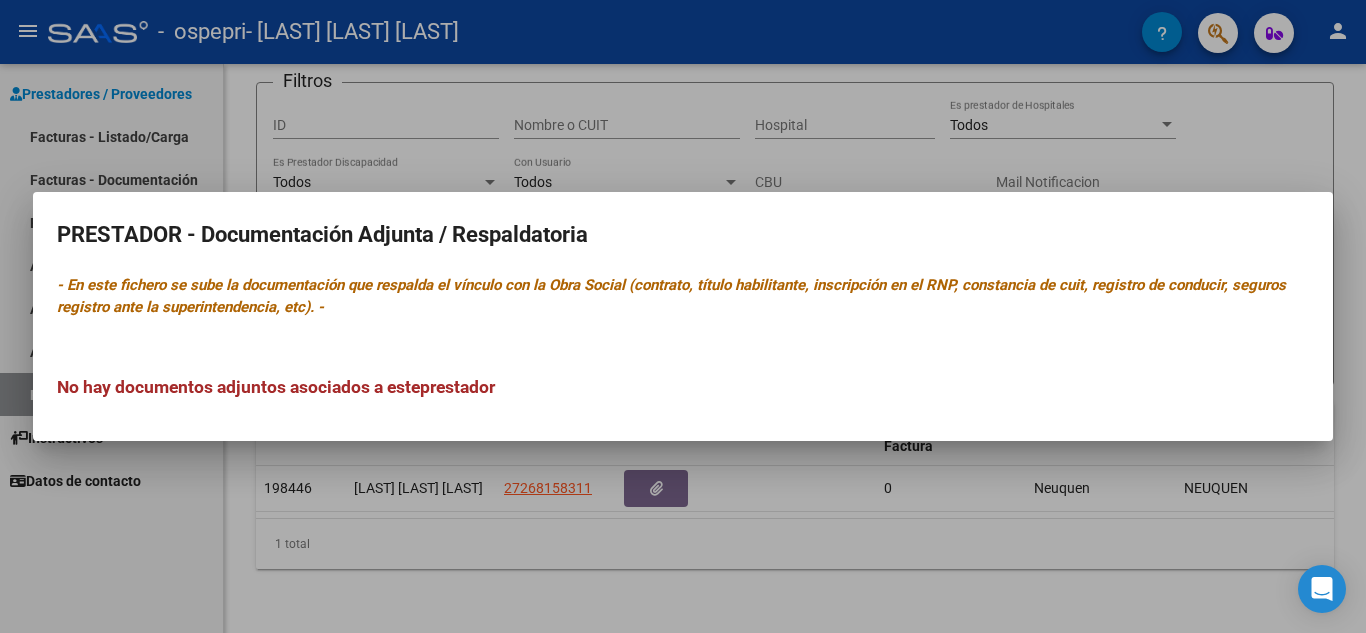 click at bounding box center [683, 316] 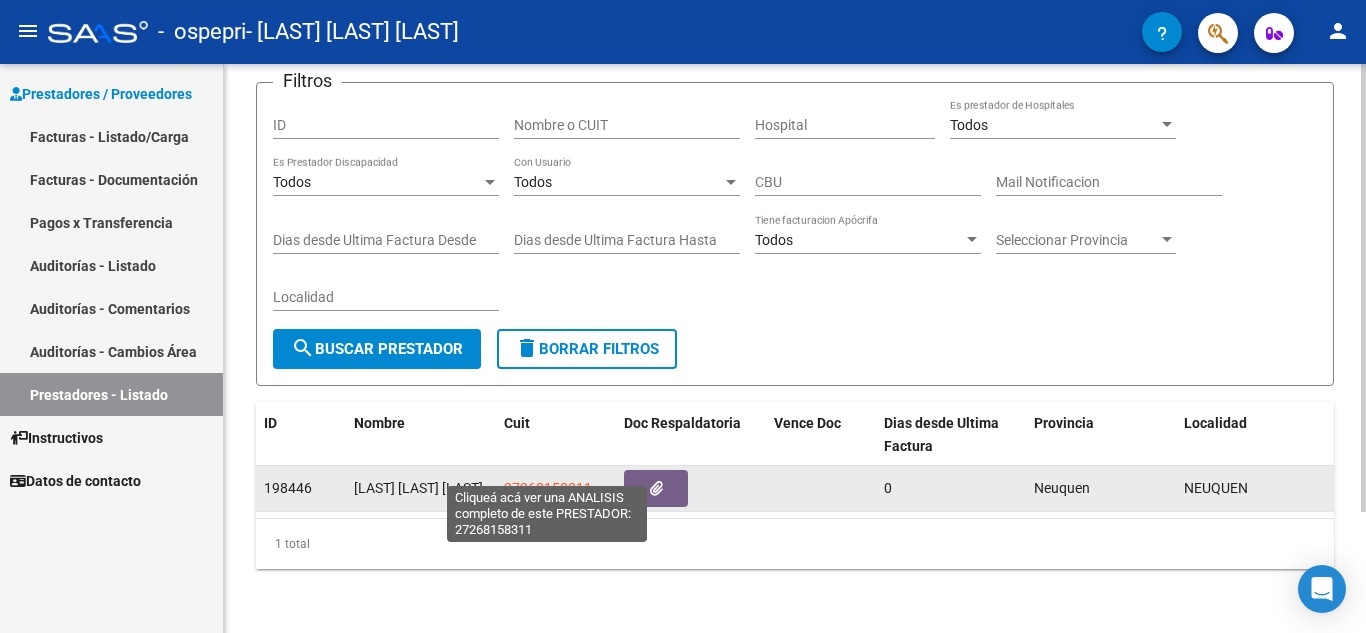 click on "27268158311" 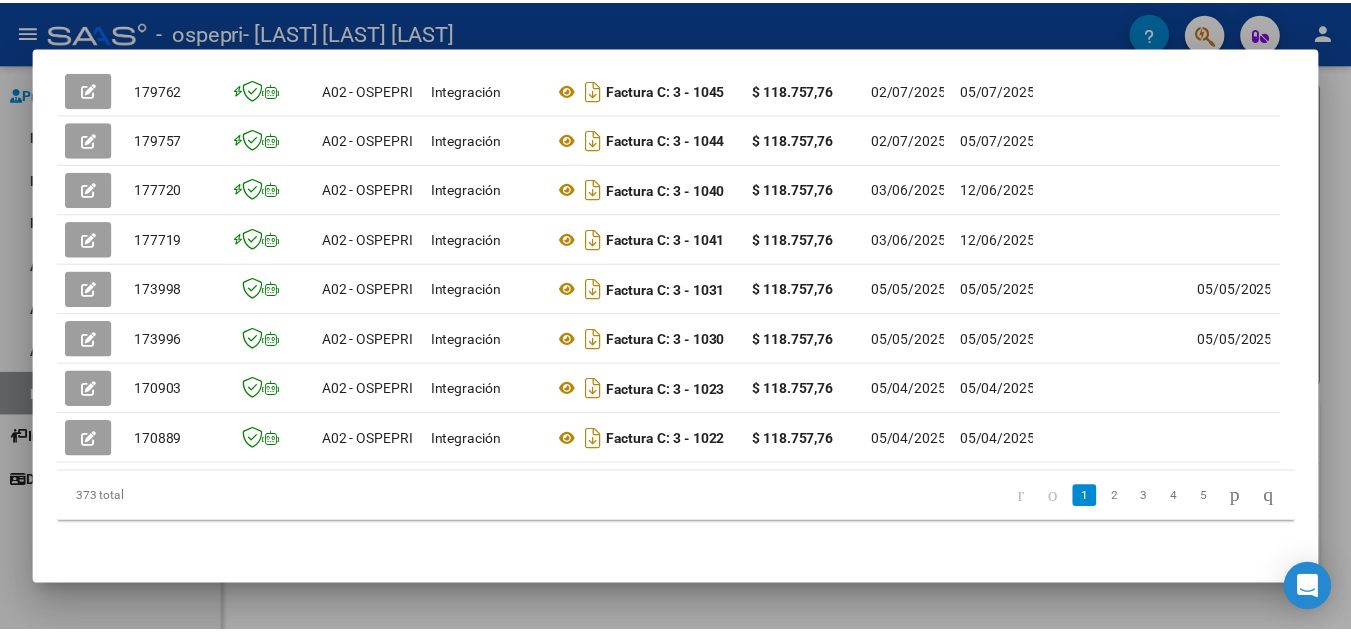 scroll, scrollTop: 0, scrollLeft: 0, axis: both 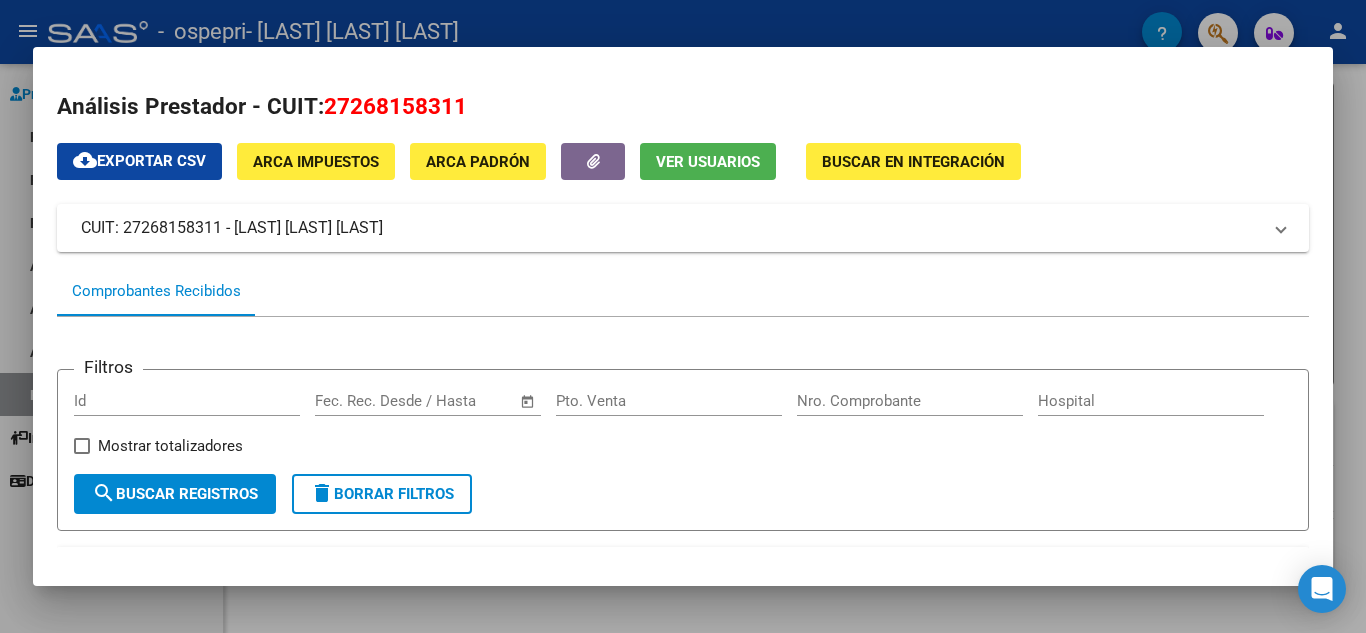 click at bounding box center [683, 316] 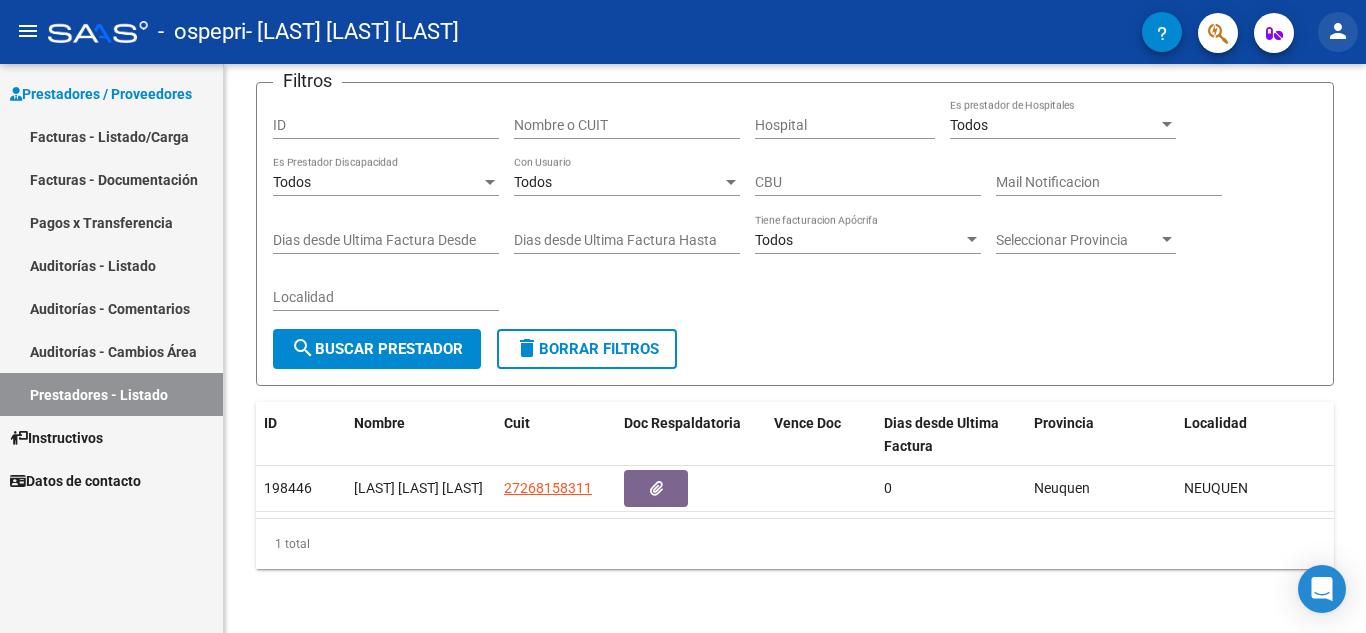 click on "person" 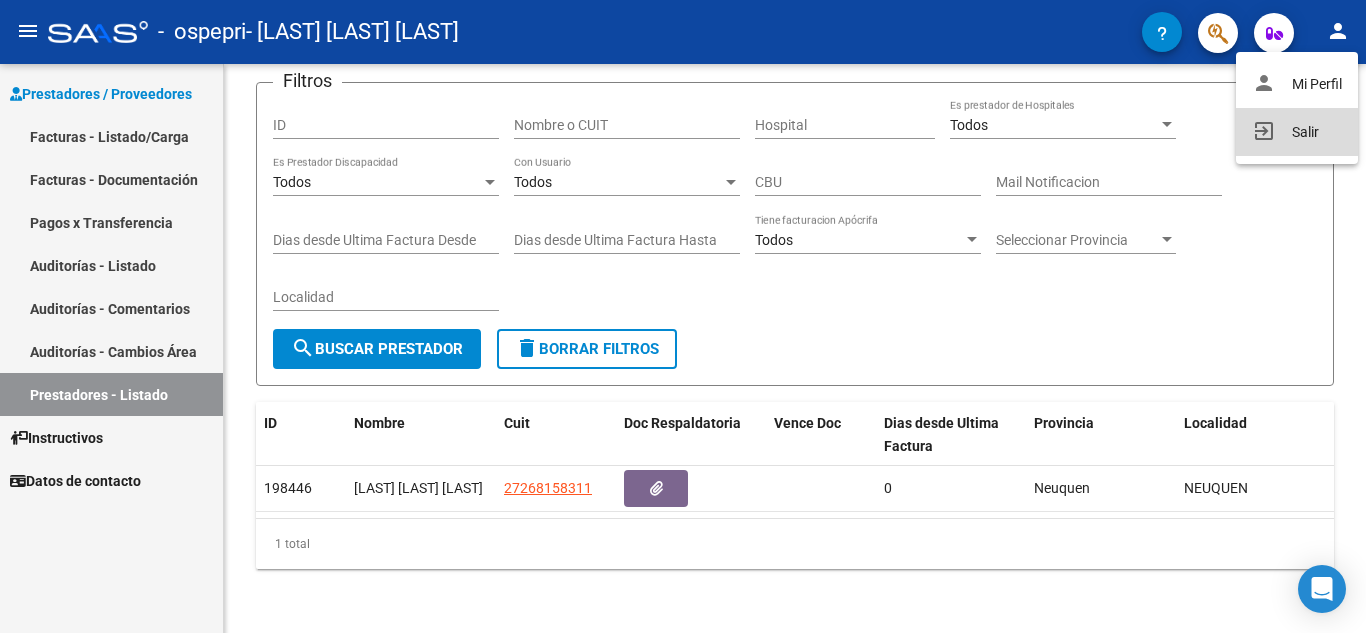 click on "exit_to_app  Salir" at bounding box center (1297, 132) 